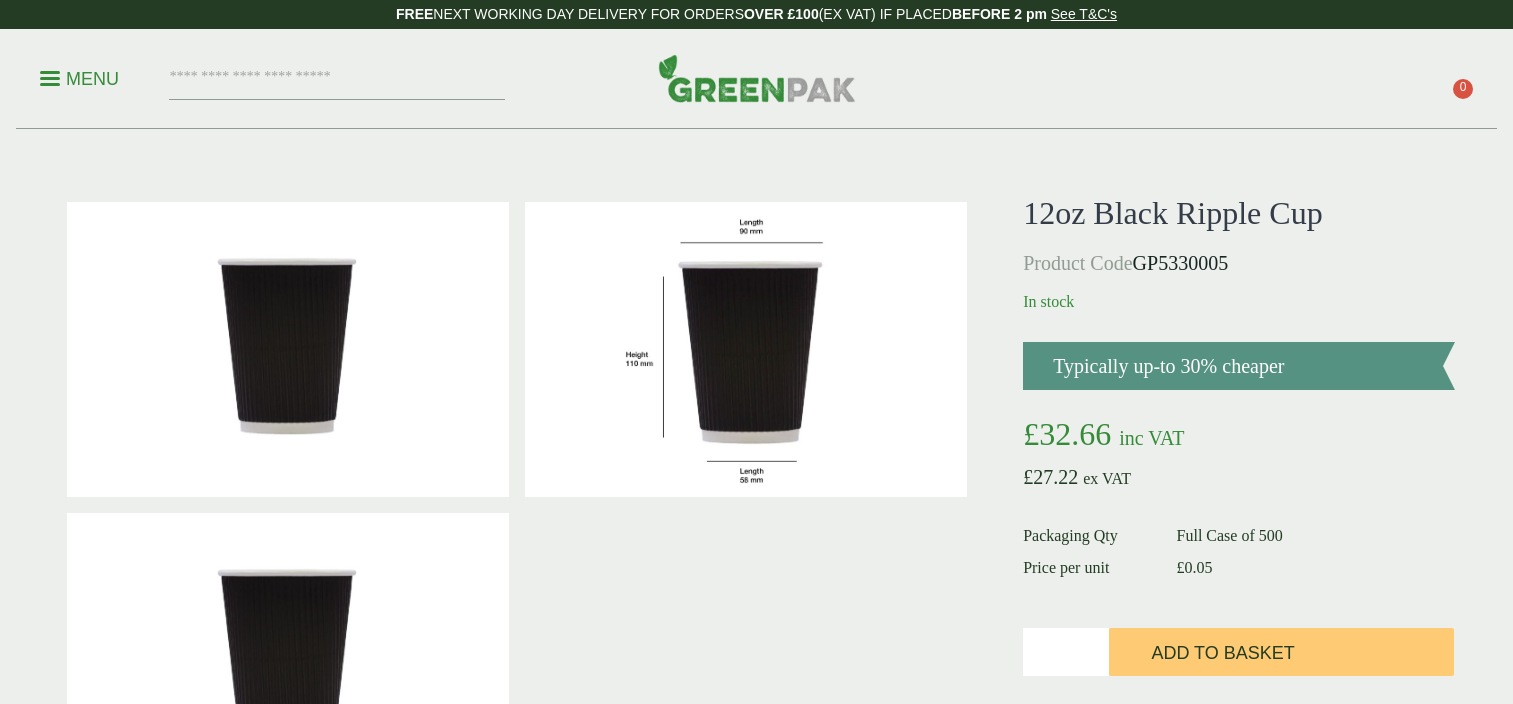 scroll, scrollTop: 0, scrollLeft: 0, axis: both 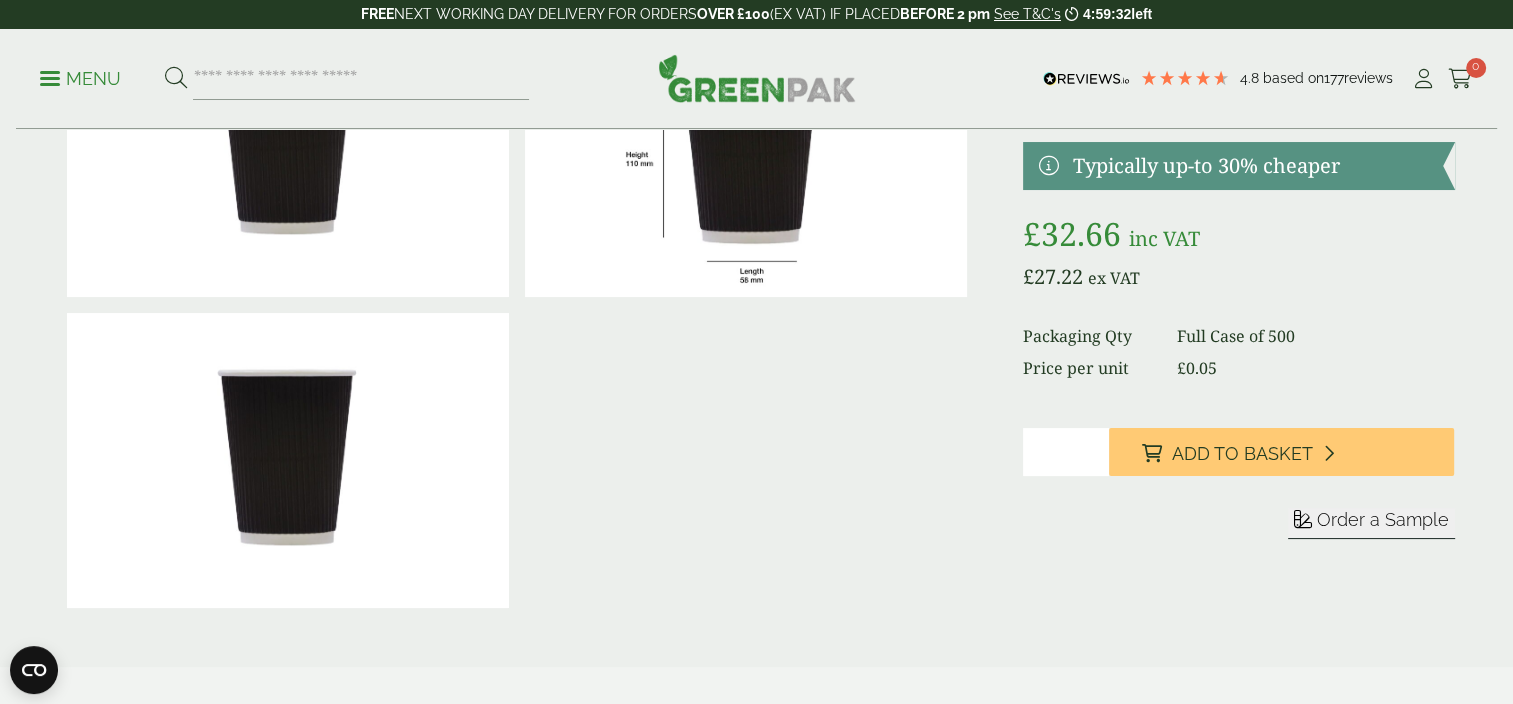type on "*" 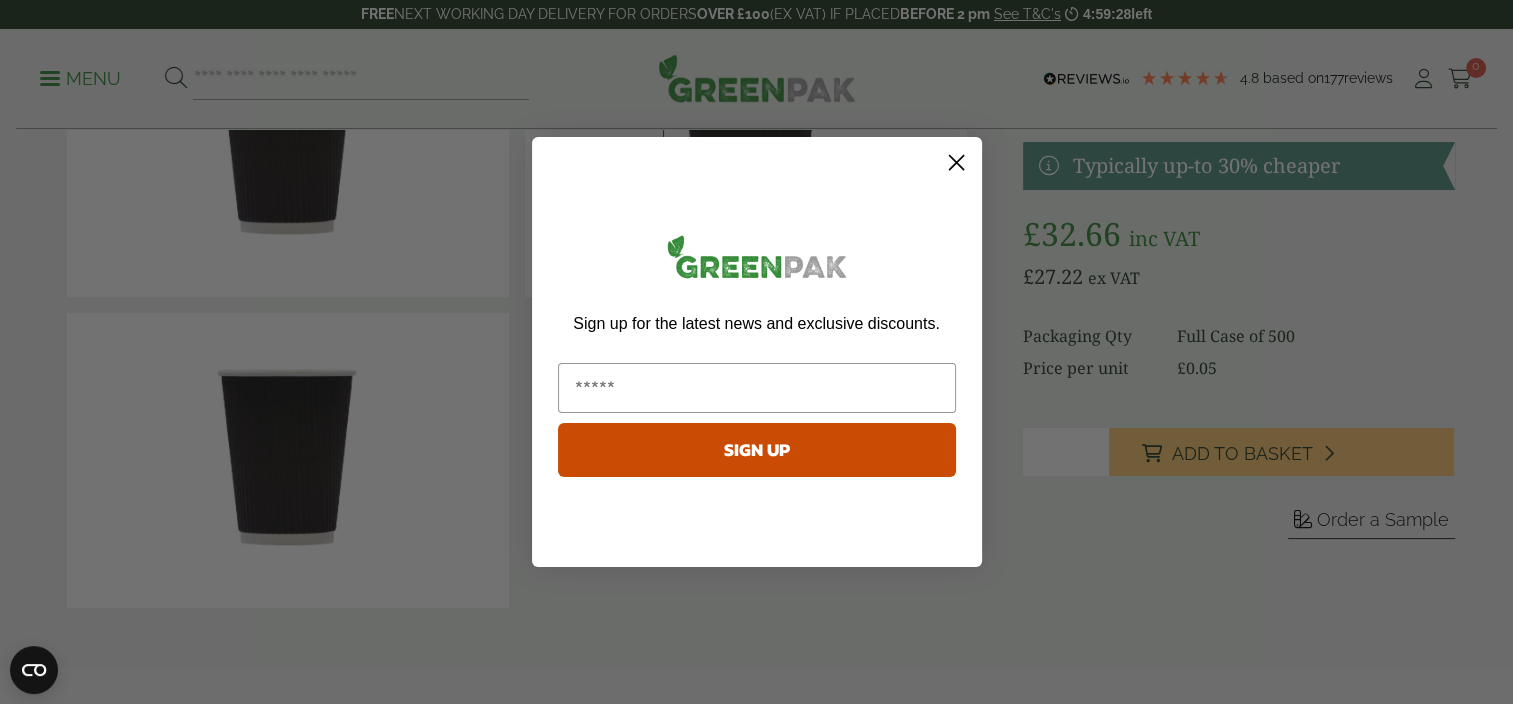 click 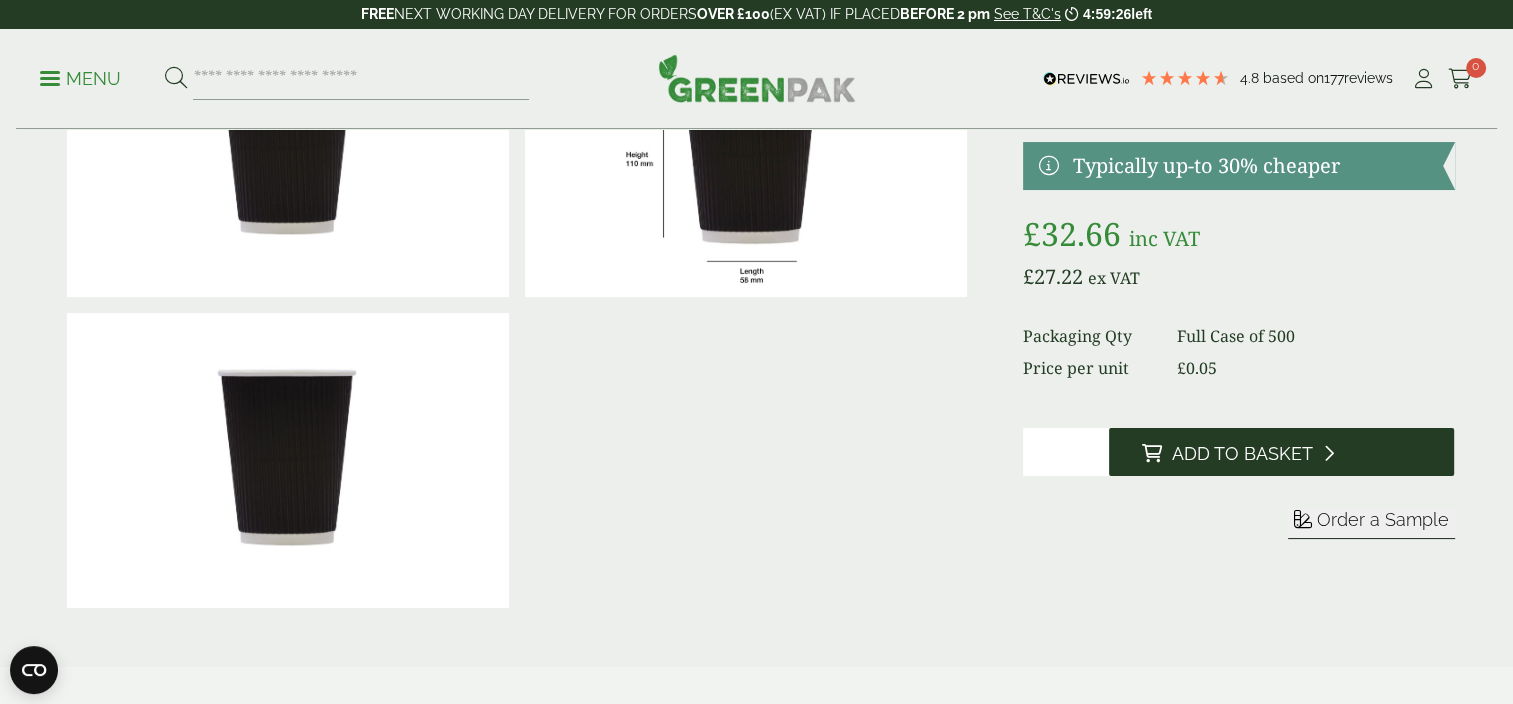 click on "Add to Basket" at bounding box center [1241, 454] 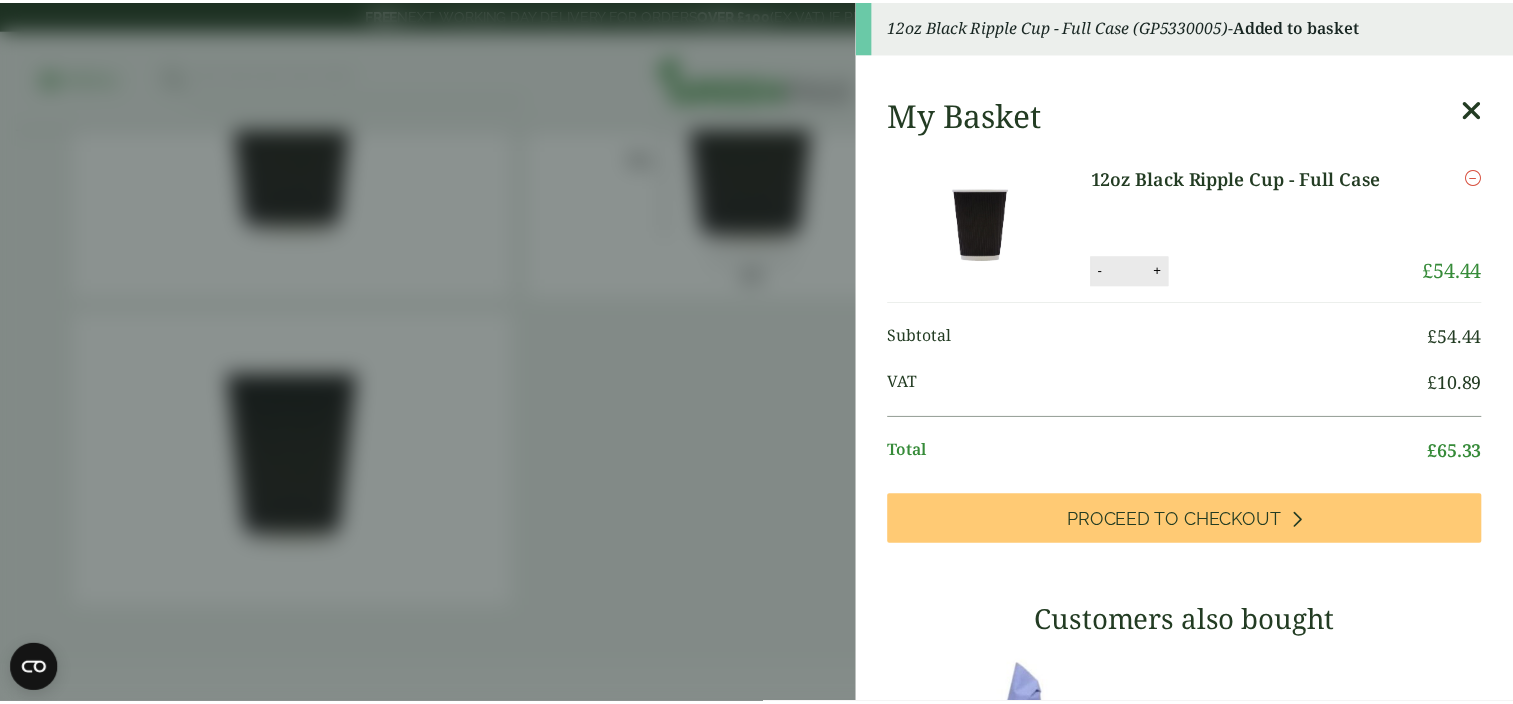 scroll, scrollTop: 0, scrollLeft: 0, axis: both 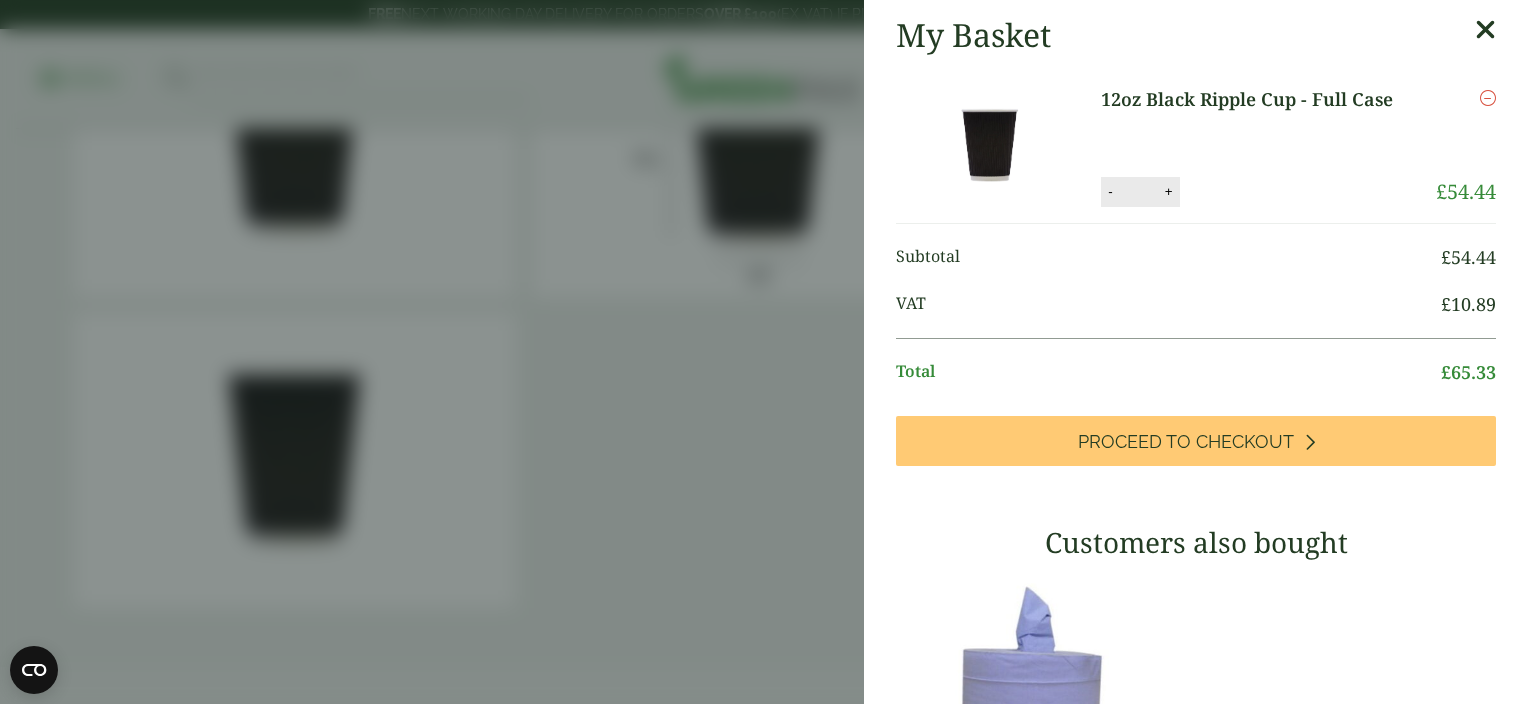 click at bounding box center [1485, 30] 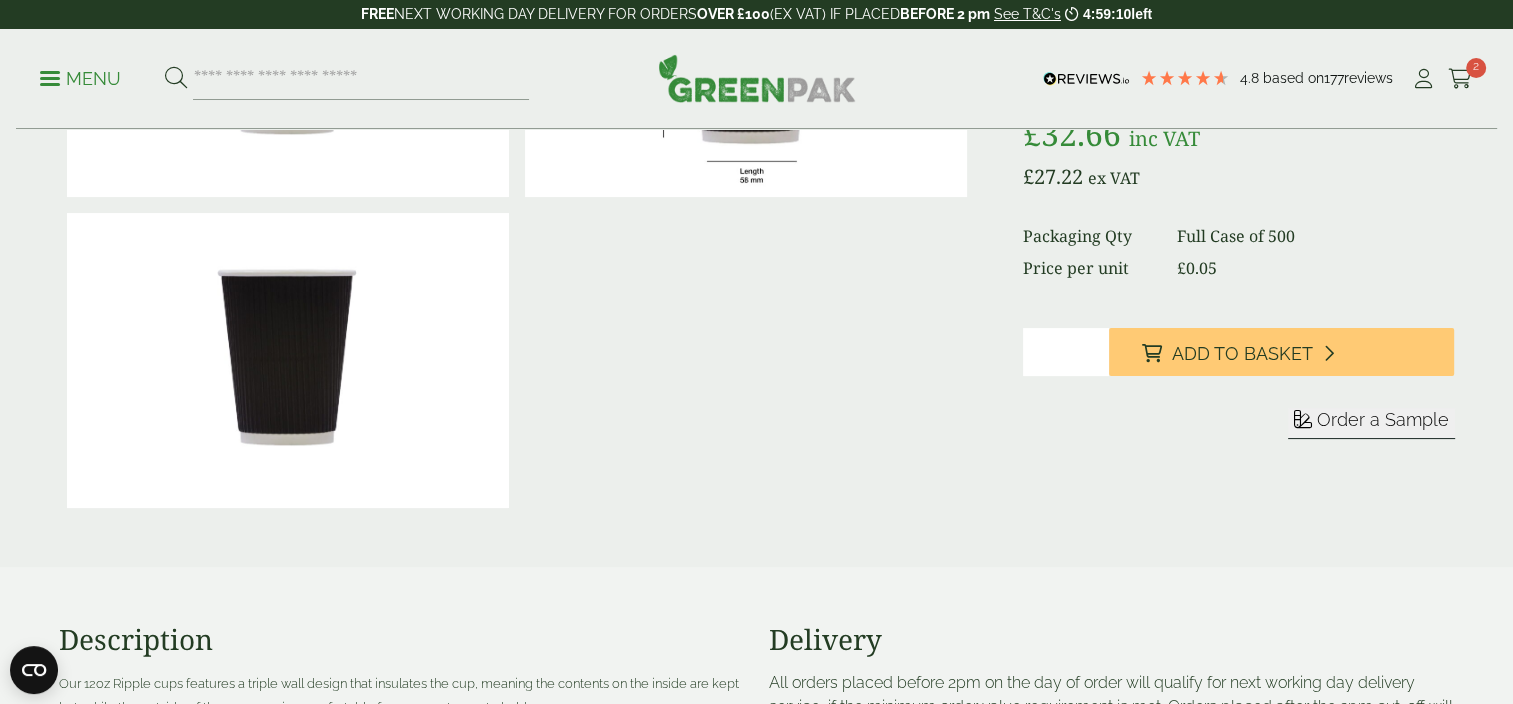 scroll, scrollTop: 0, scrollLeft: 0, axis: both 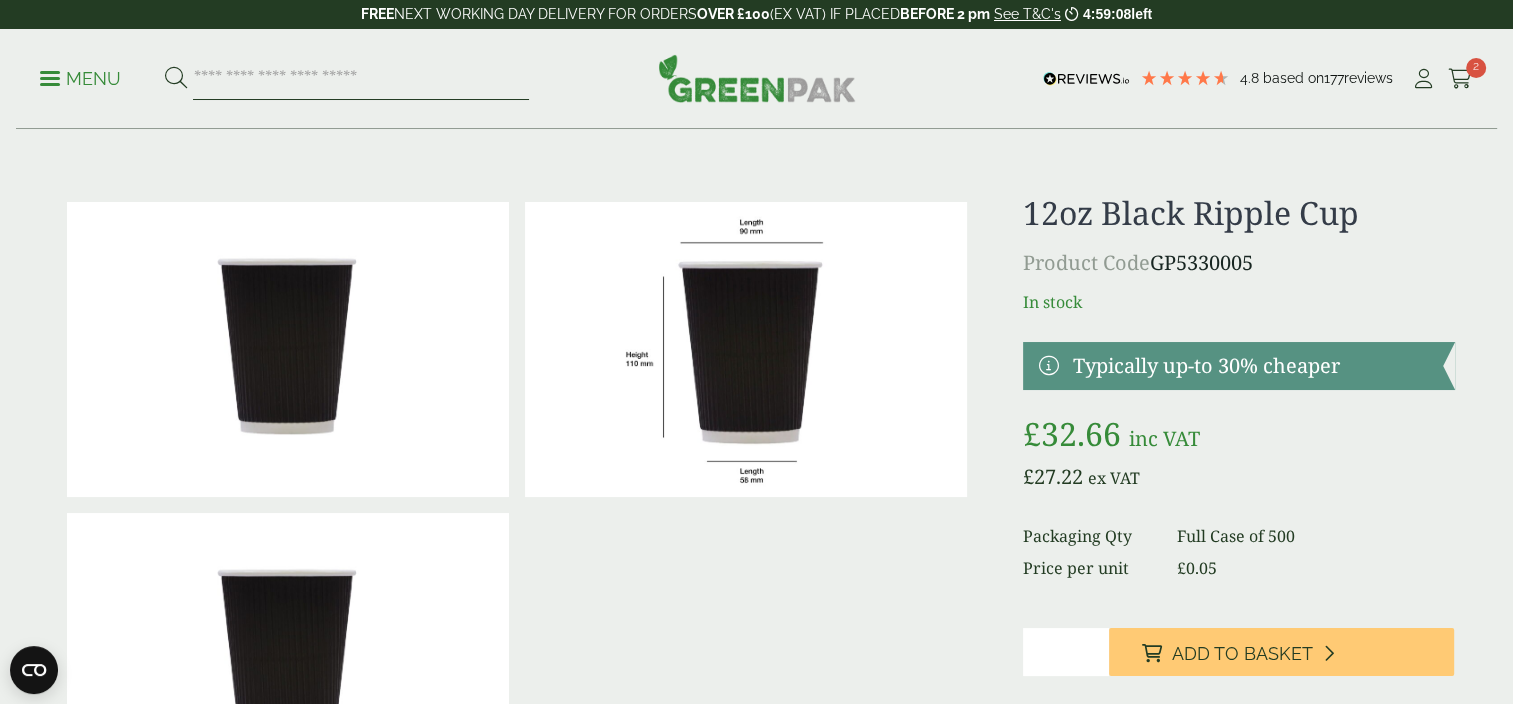 click at bounding box center (361, 79) 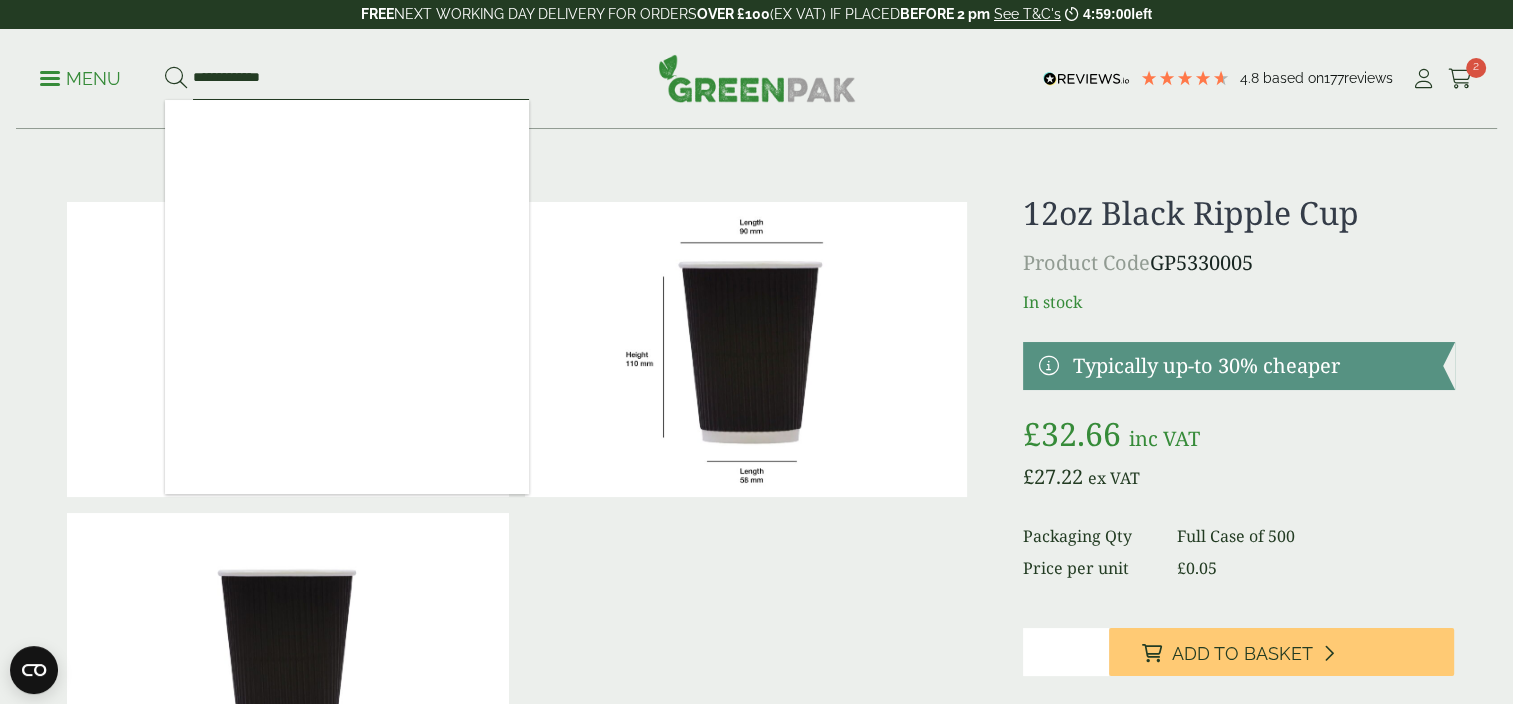 type on "**********" 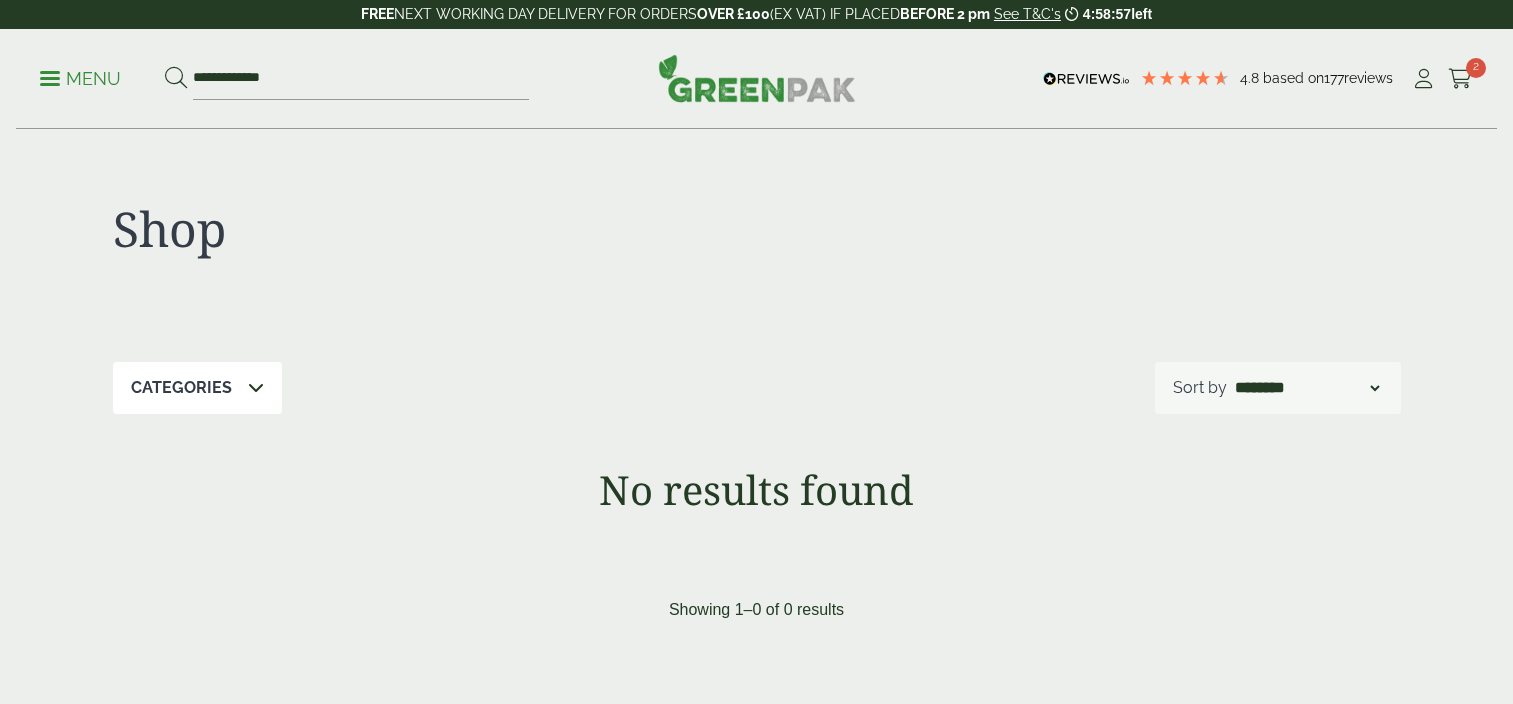 scroll, scrollTop: 0, scrollLeft: 0, axis: both 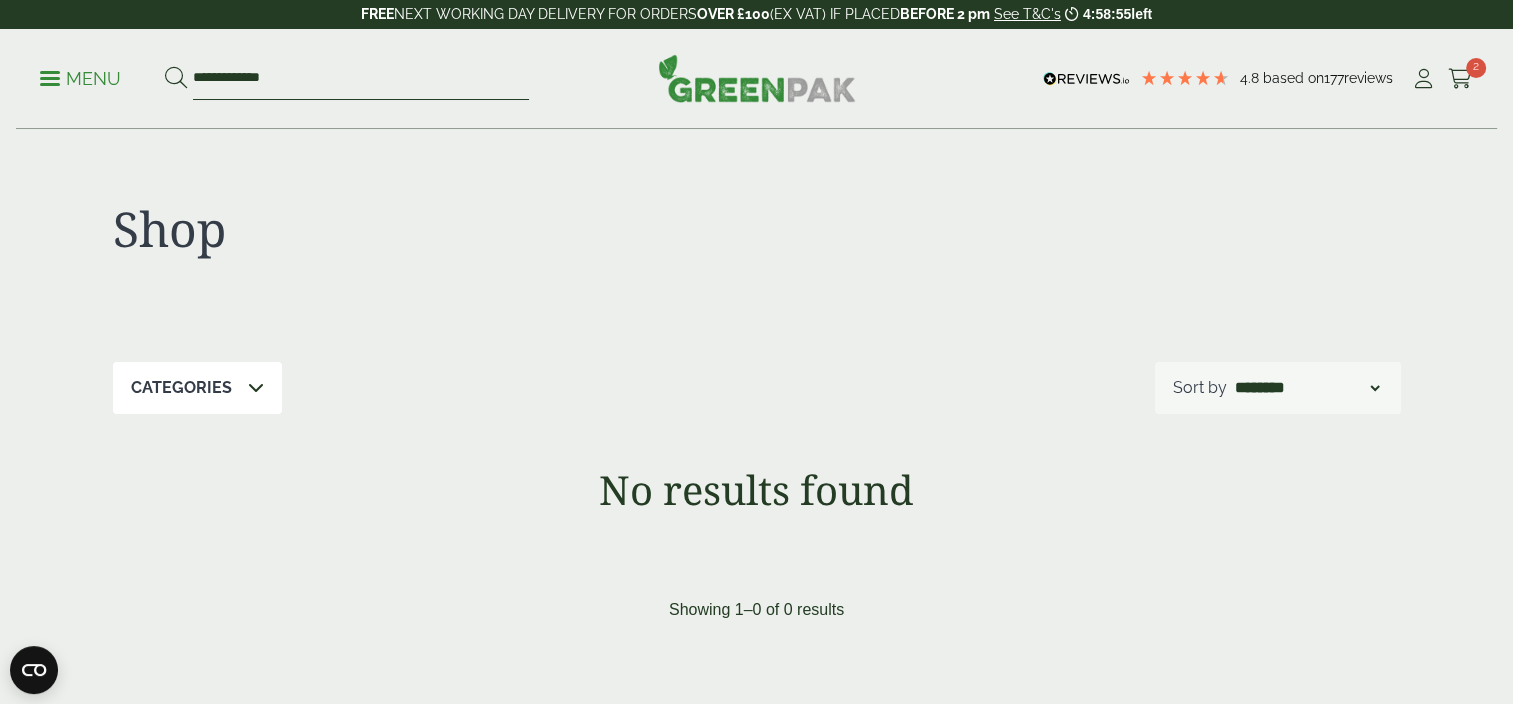 drag, startPoint x: 292, startPoint y: 81, endPoint x: 188, endPoint y: 83, distance: 104.019226 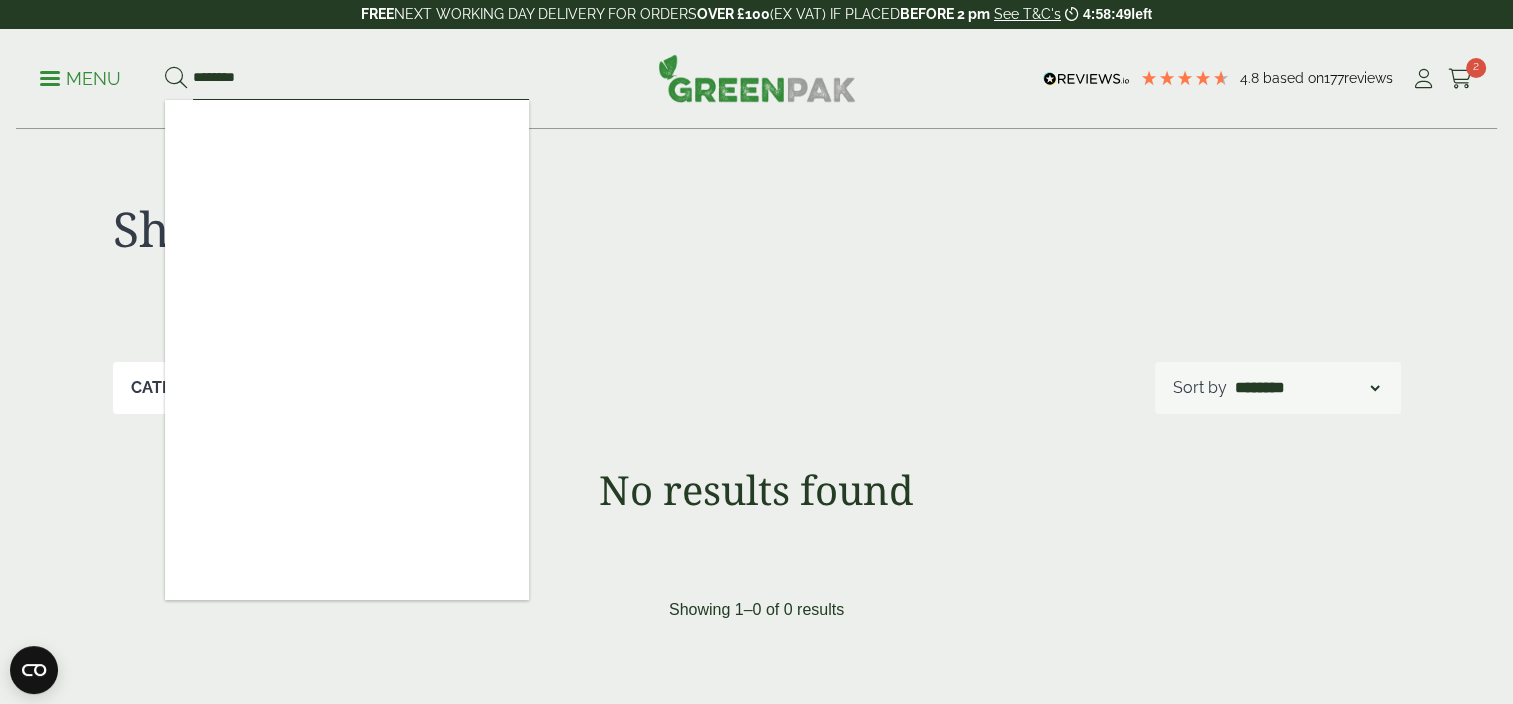 type on "********" 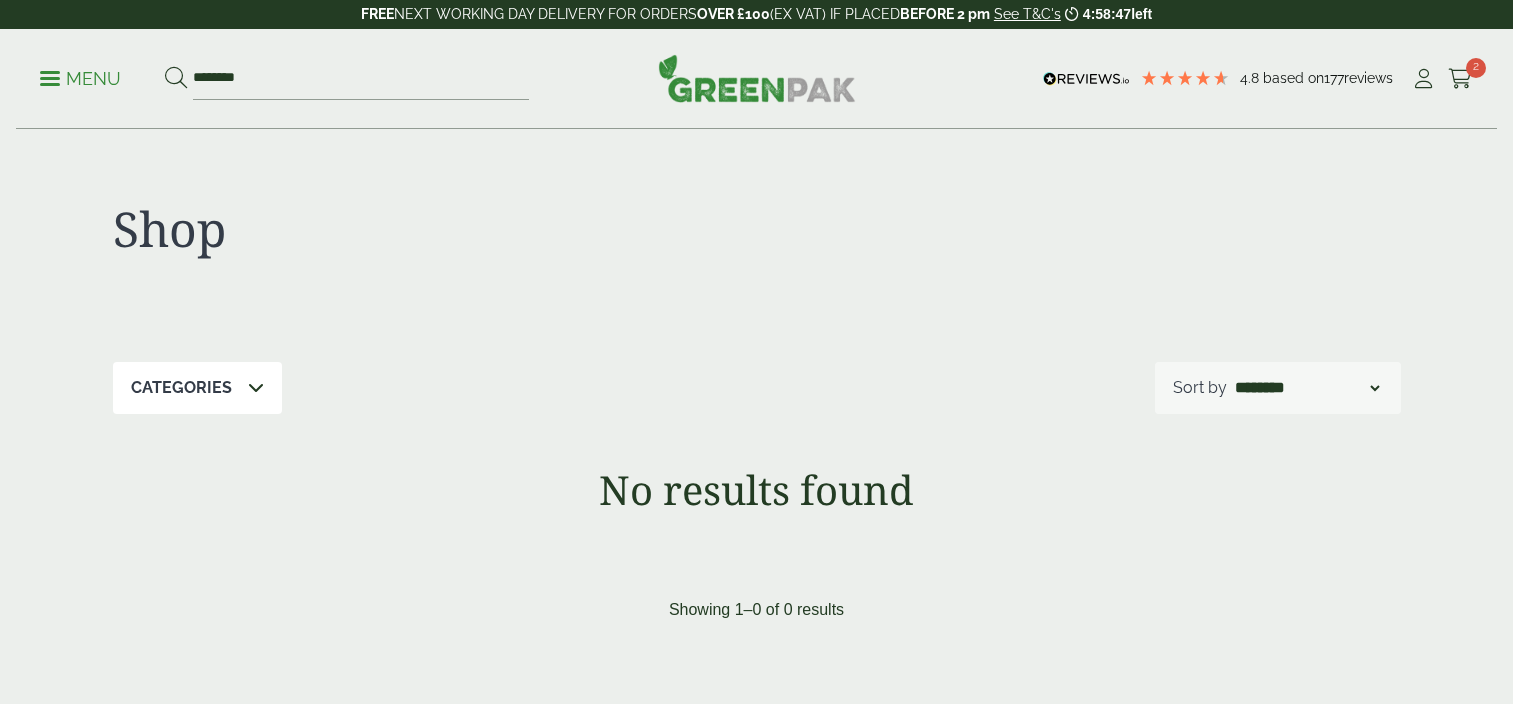 scroll, scrollTop: 0, scrollLeft: 0, axis: both 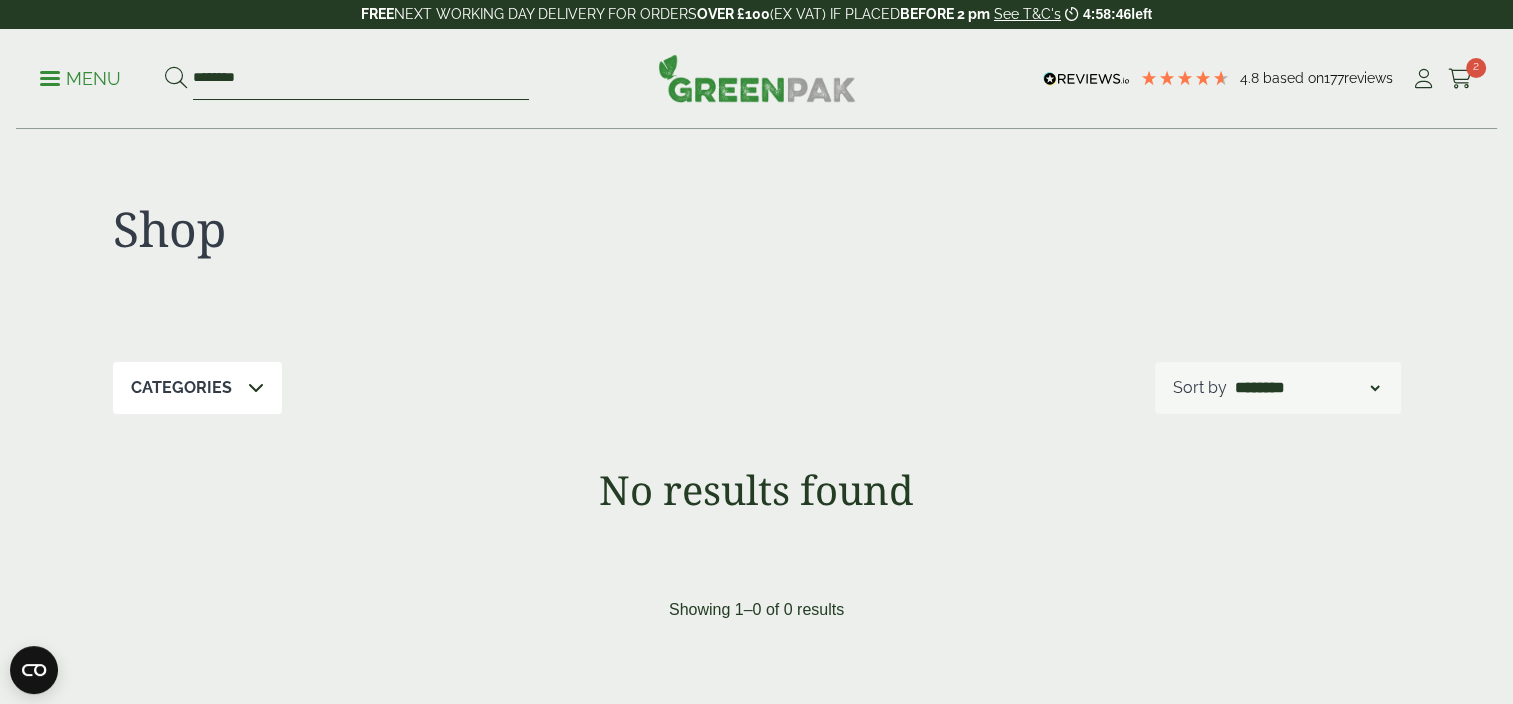 drag, startPoint x: 269, startPoint y: 76, endPoint x: 166, endPoint y: 70, distance: 103.17461 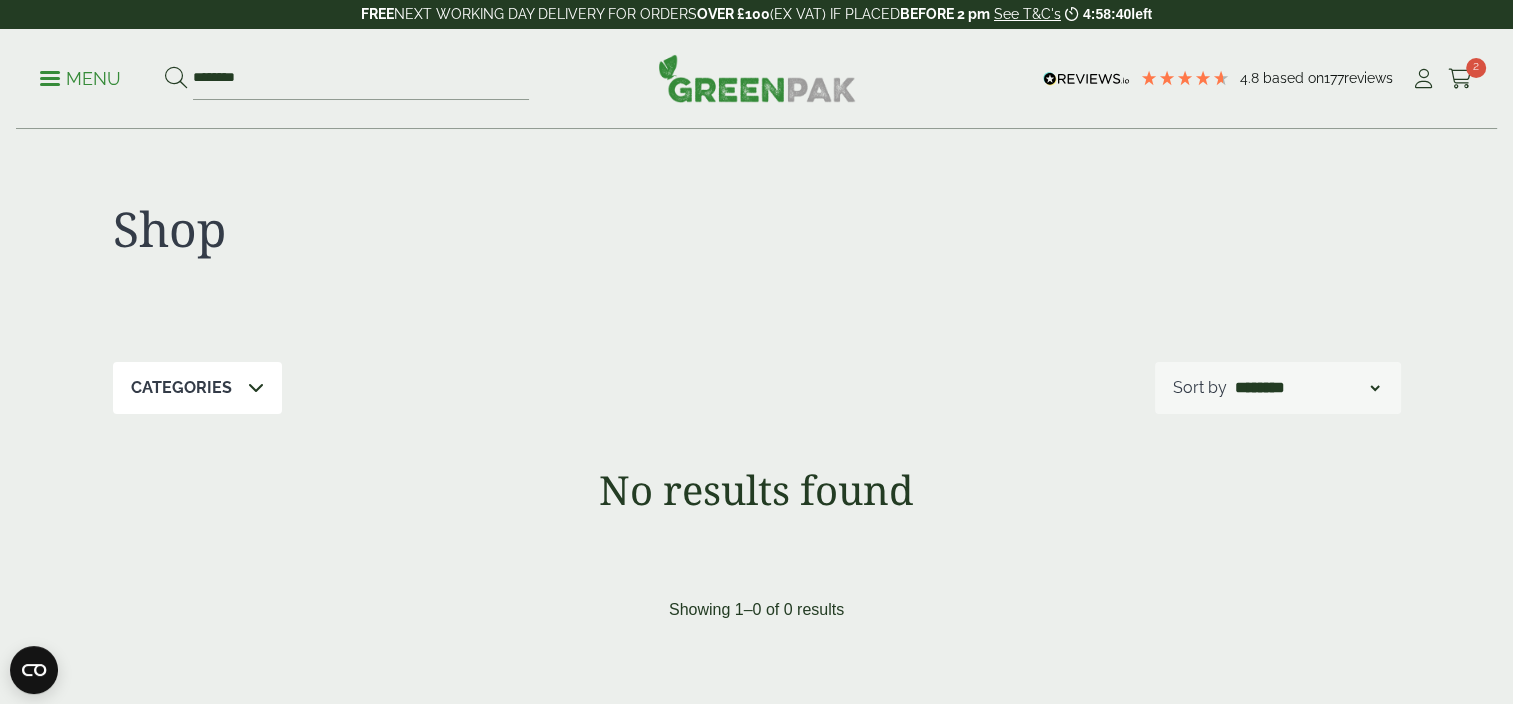 click on "Menu" at bounding box center (80, 79) 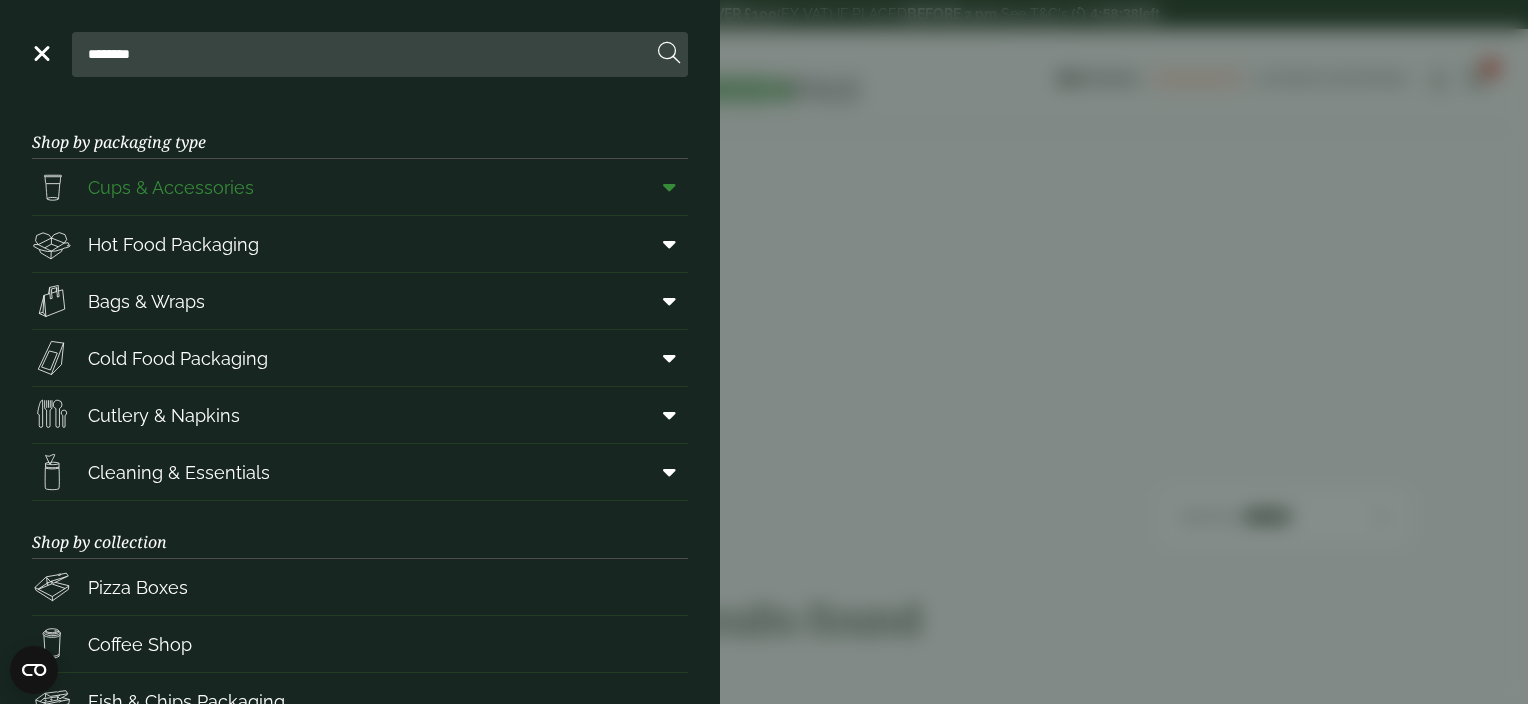click on "Cups & Accessories" at bounding box center [360, 187] 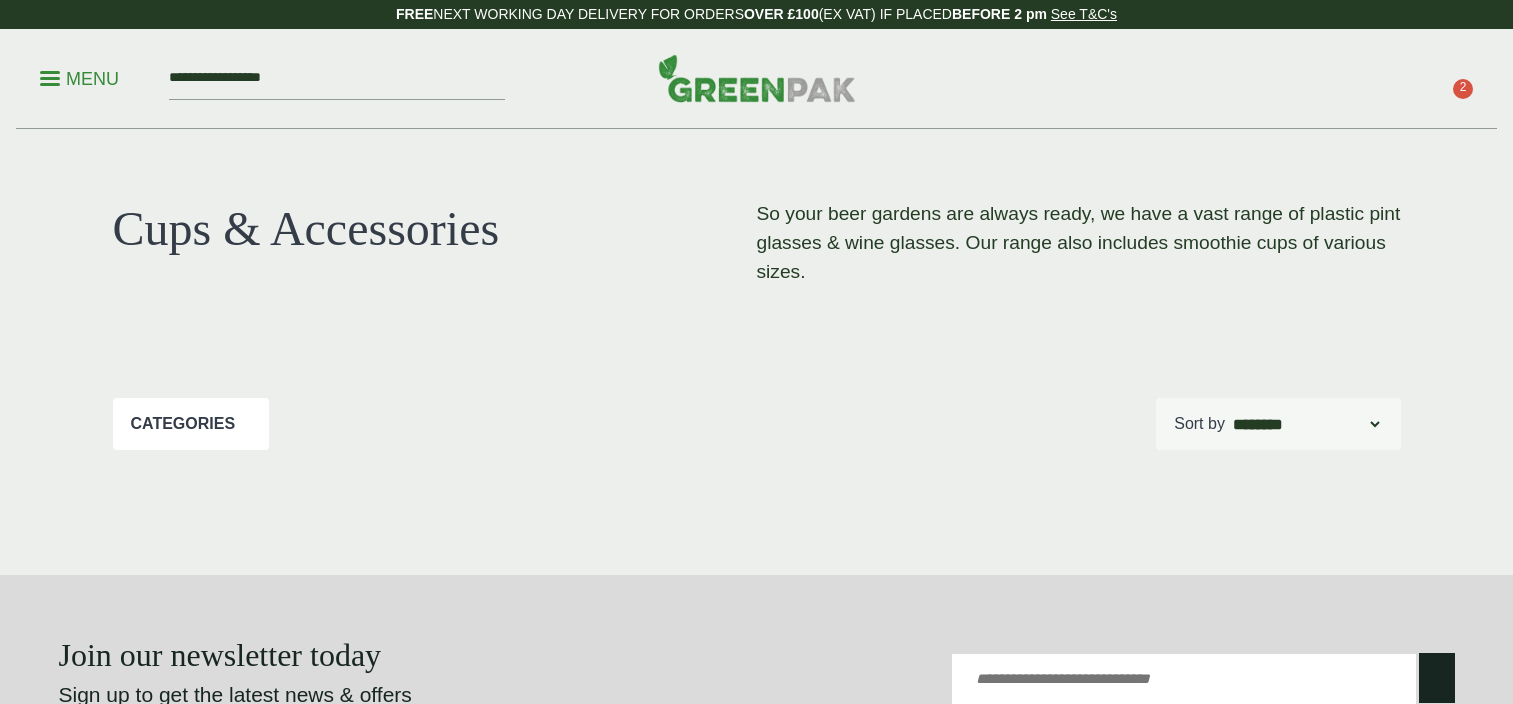scroll, scrollTop: 0, scrollLeft: 0, axis: both 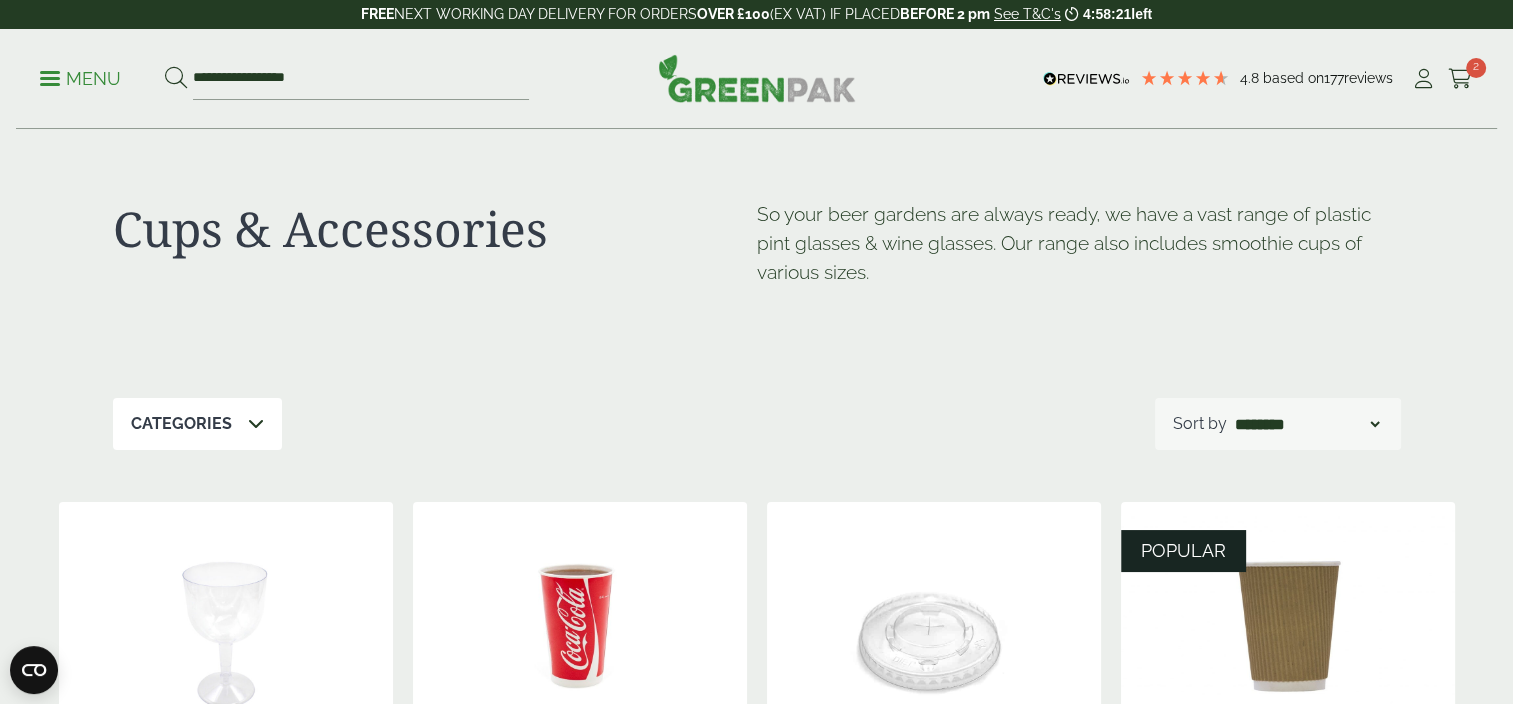 click at bounding box center (256, 423) 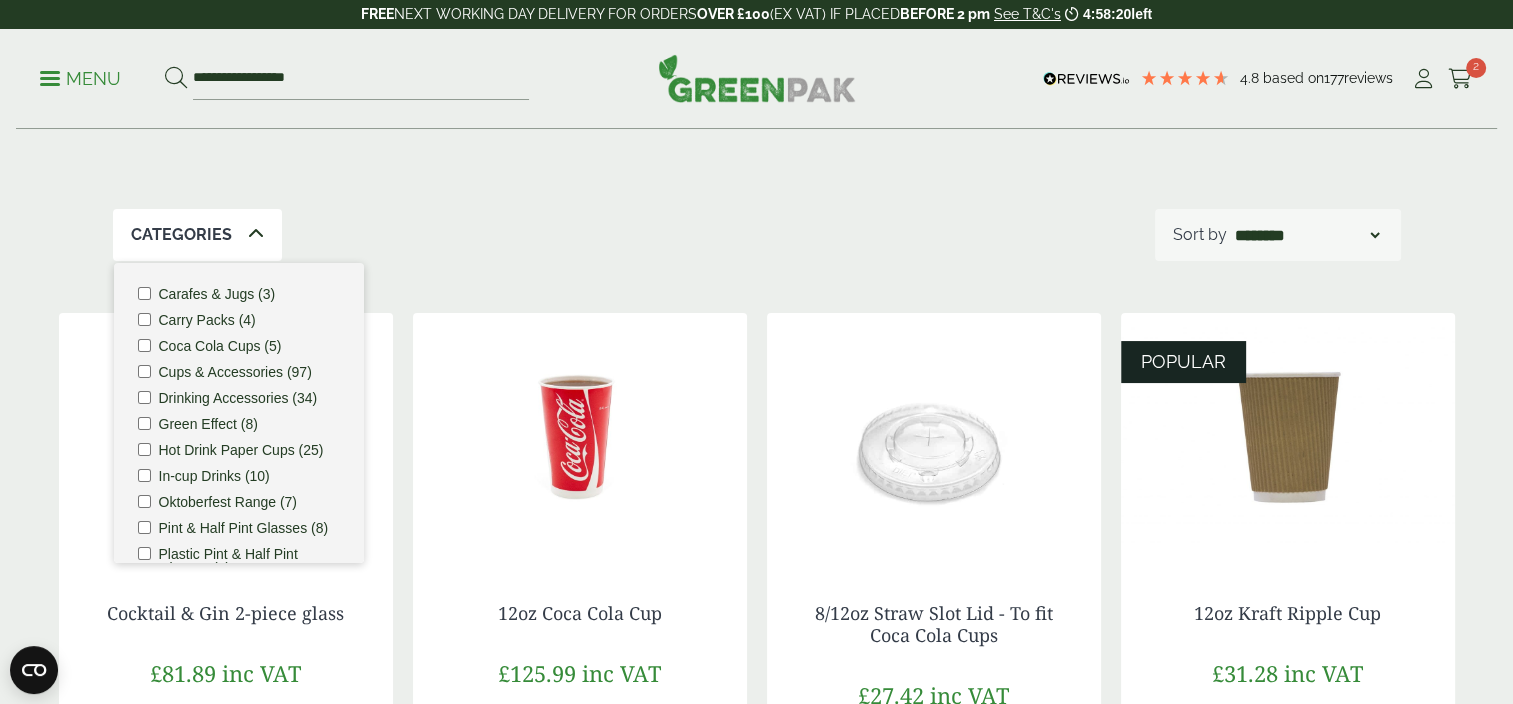 scroll, scrollTop: 200, scrollLeft: 0, axis: vertical 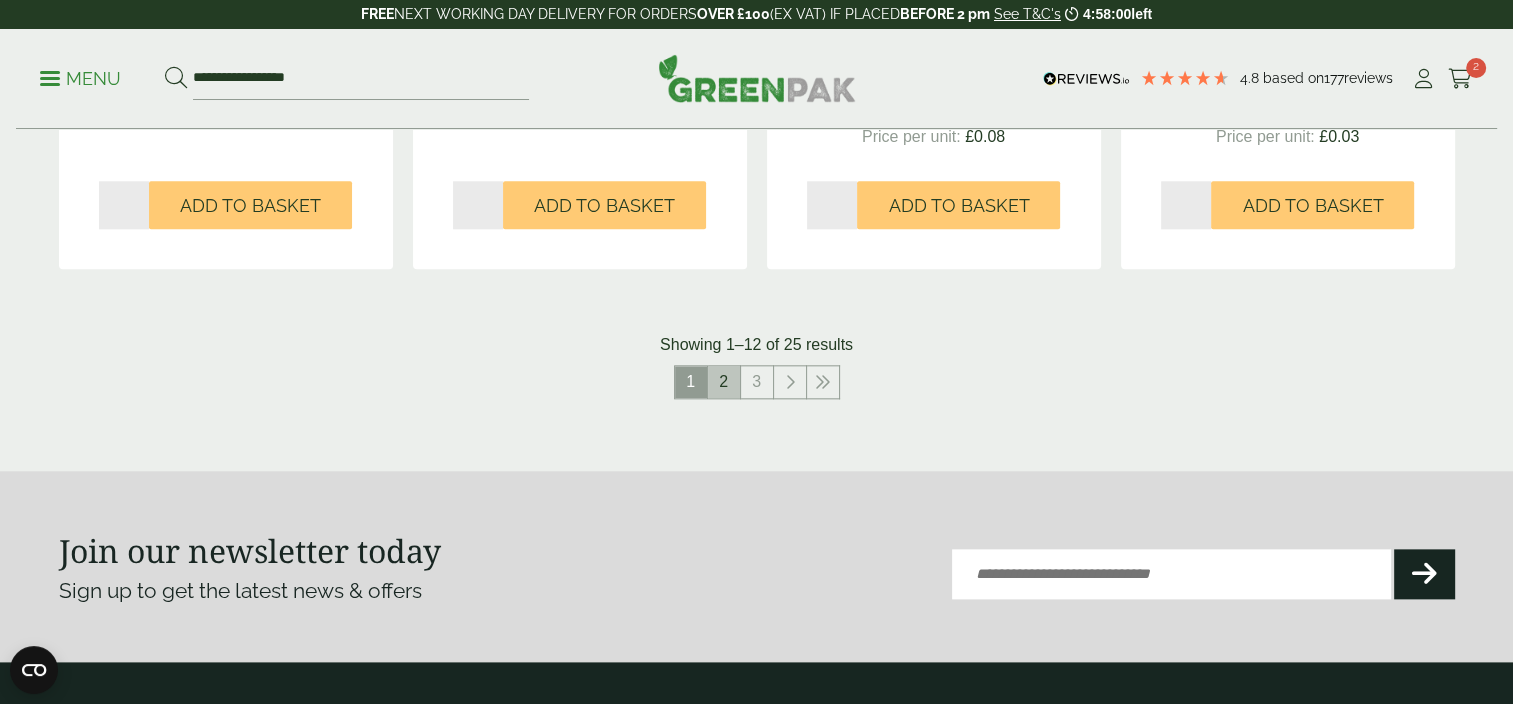 click on "2" at bounding box center (724, 382) 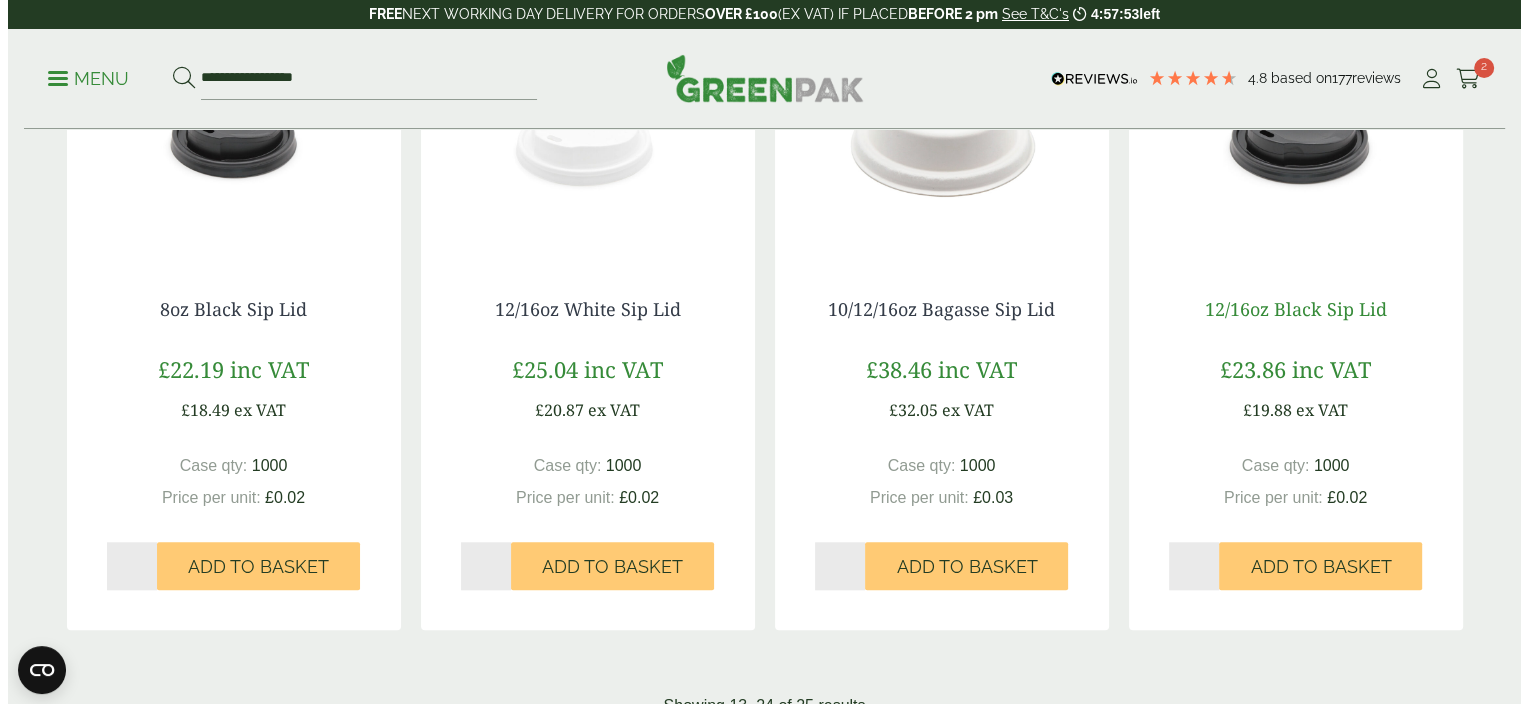 scroll, scrollTop: 1800, scrollLeft: 0, axis: vertical 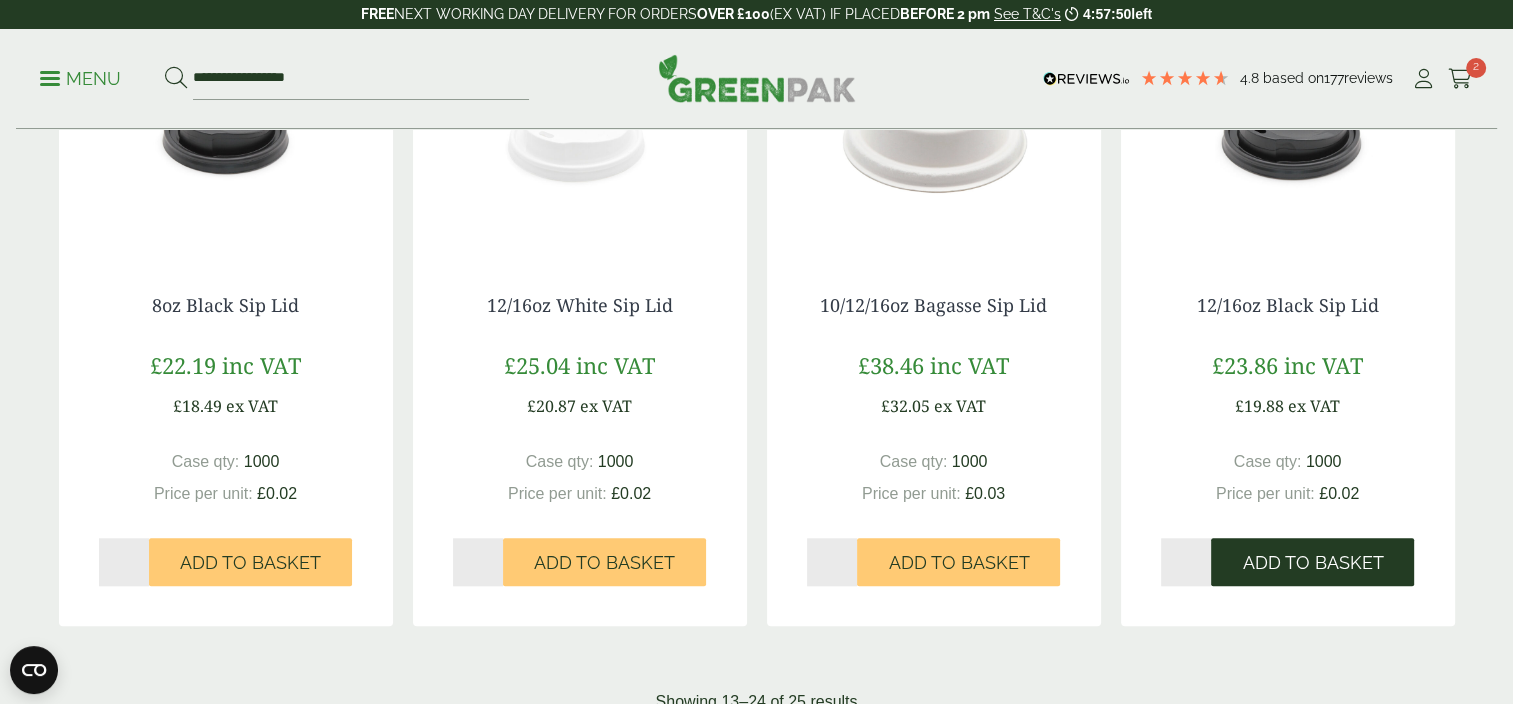 click on "Add to Basket" at bounding box center (1312, 563) 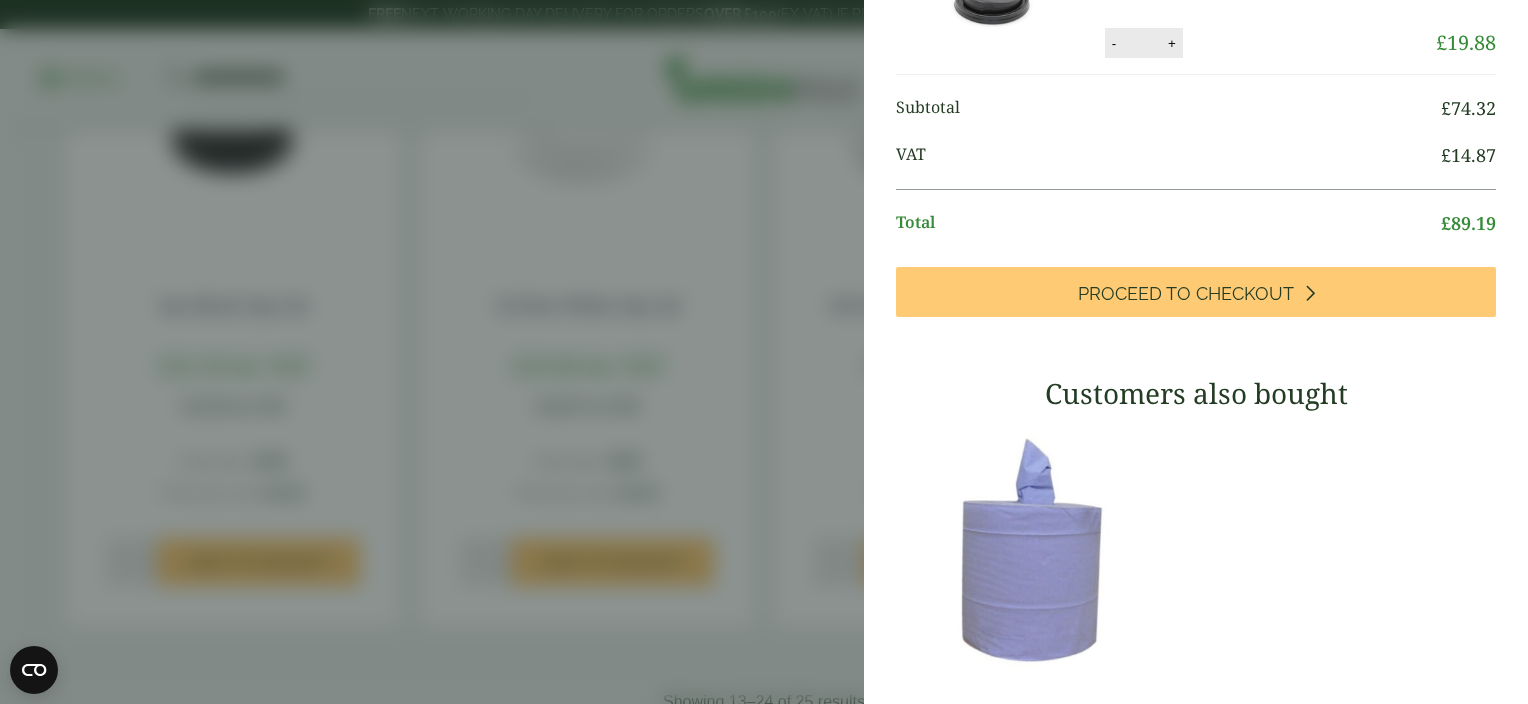 scroll, scrollTop: 300, scrollLeft: 0, axis: vertical 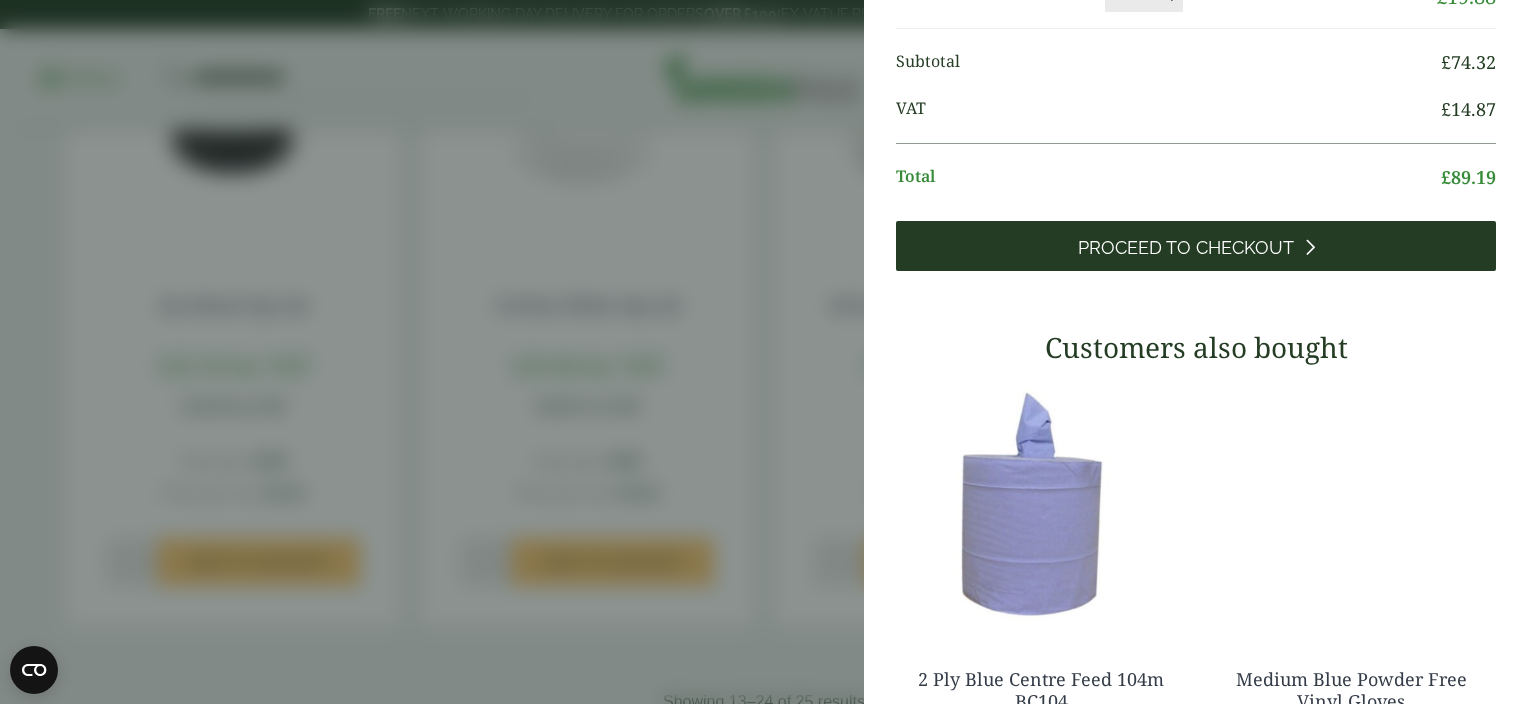 click on "Proceed to Checkout" at bounding box center [1186, 248] 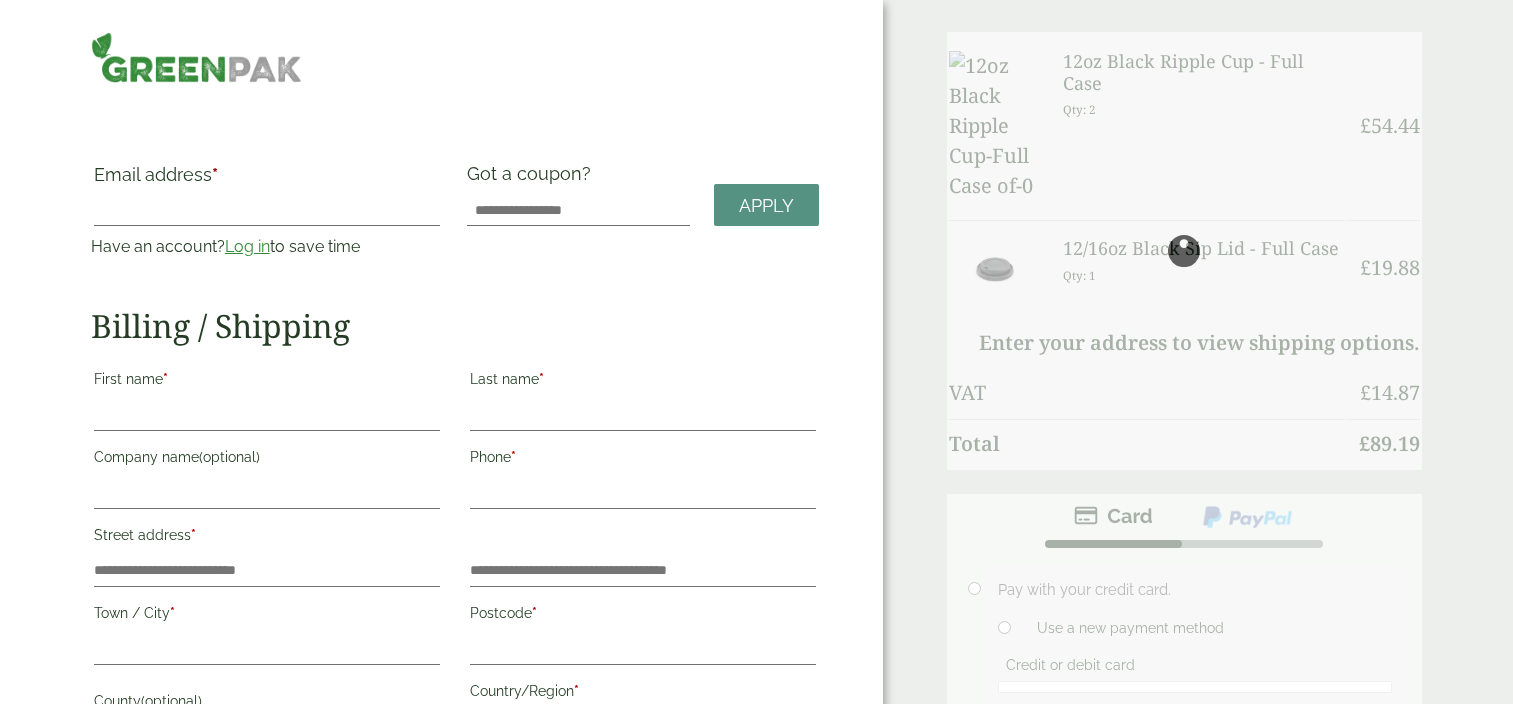 scroll, scrollTop: 0, scrollLeft: 0, axis: both 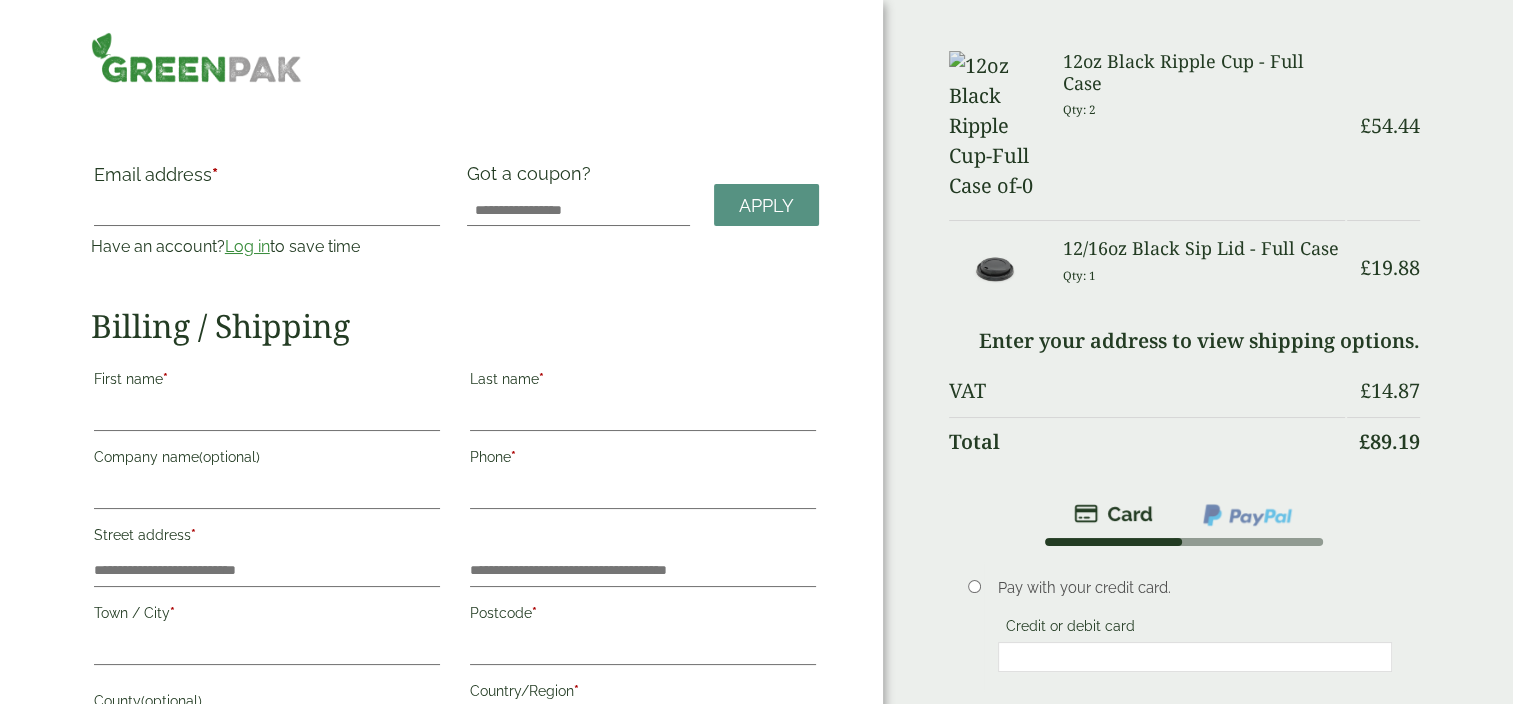click on "Log in" at bounding box center [247, 246] 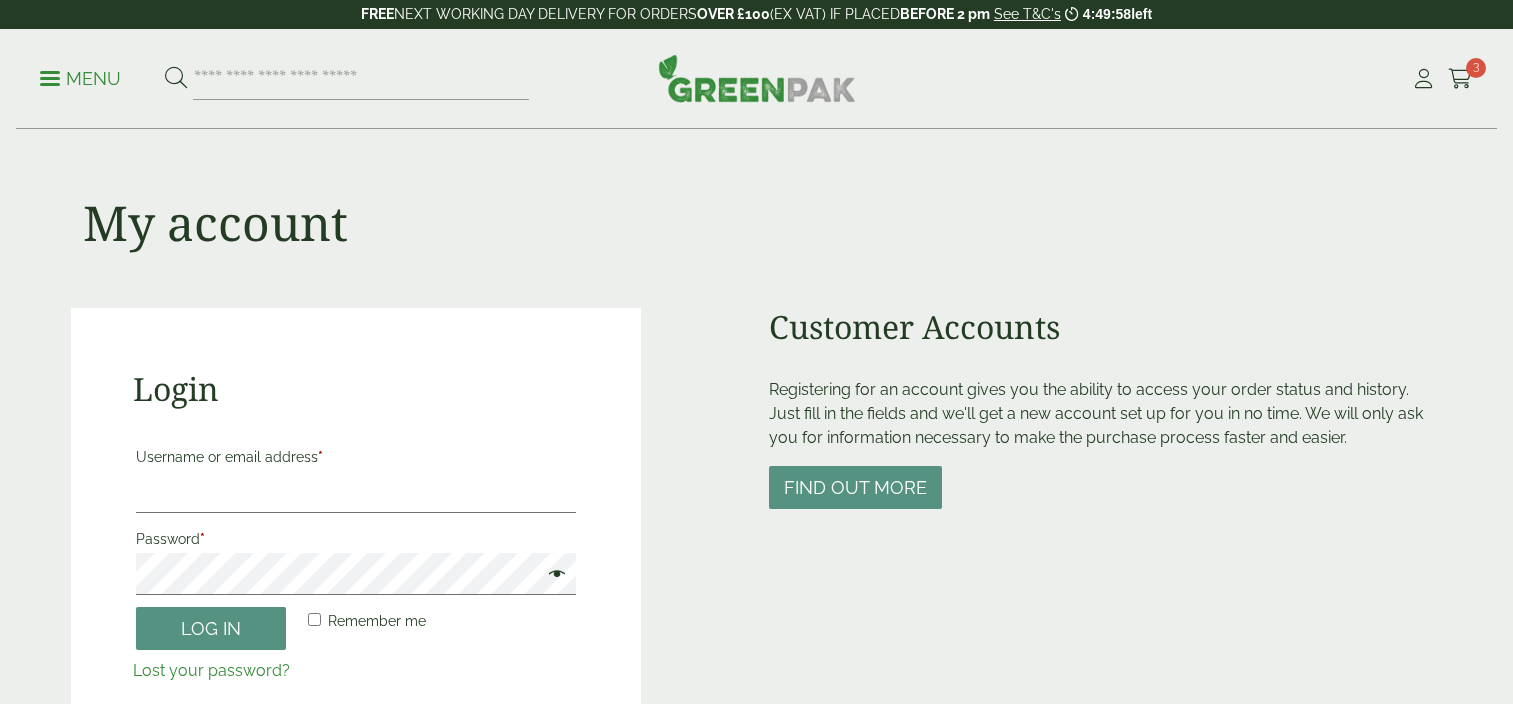 scroll, scrollTop: 0, scrollLeft: 0, axis: both 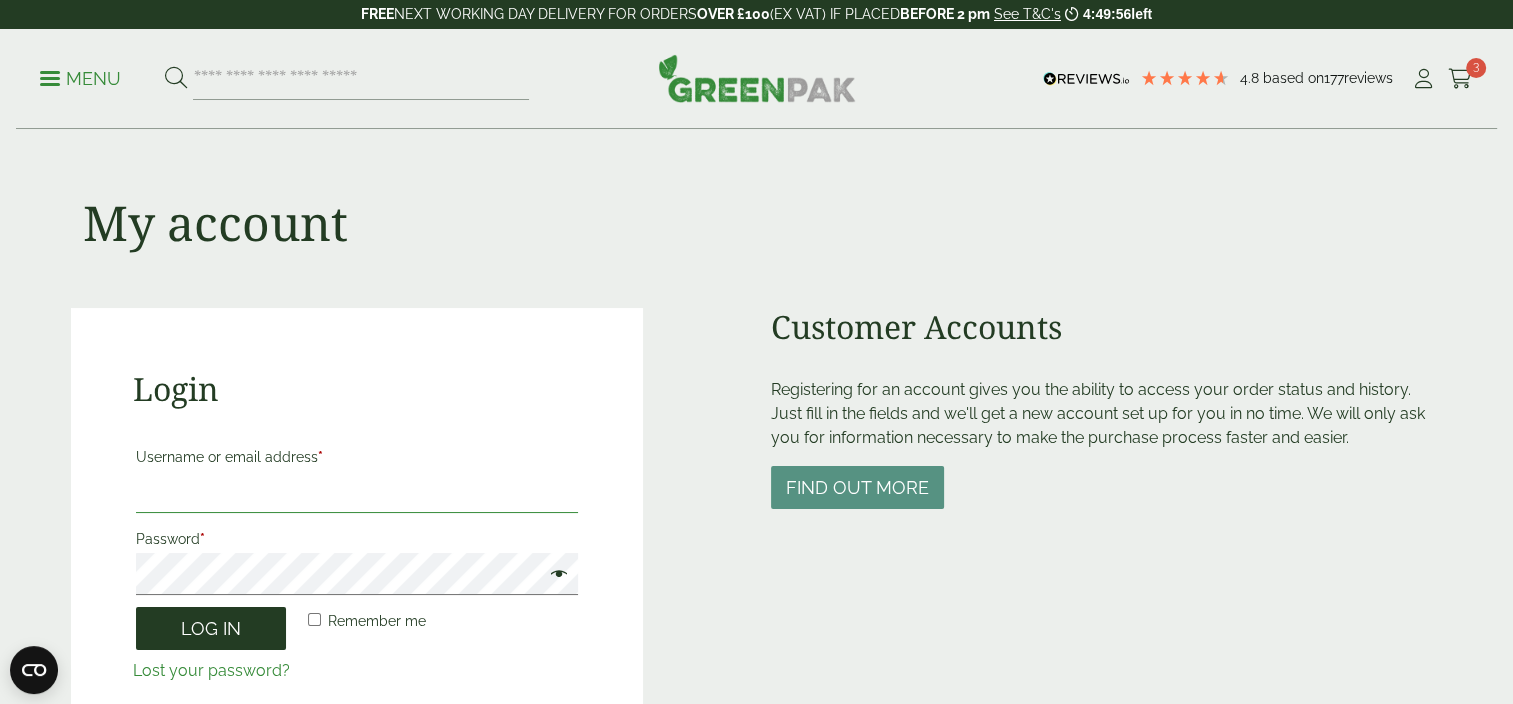 type on "**********" 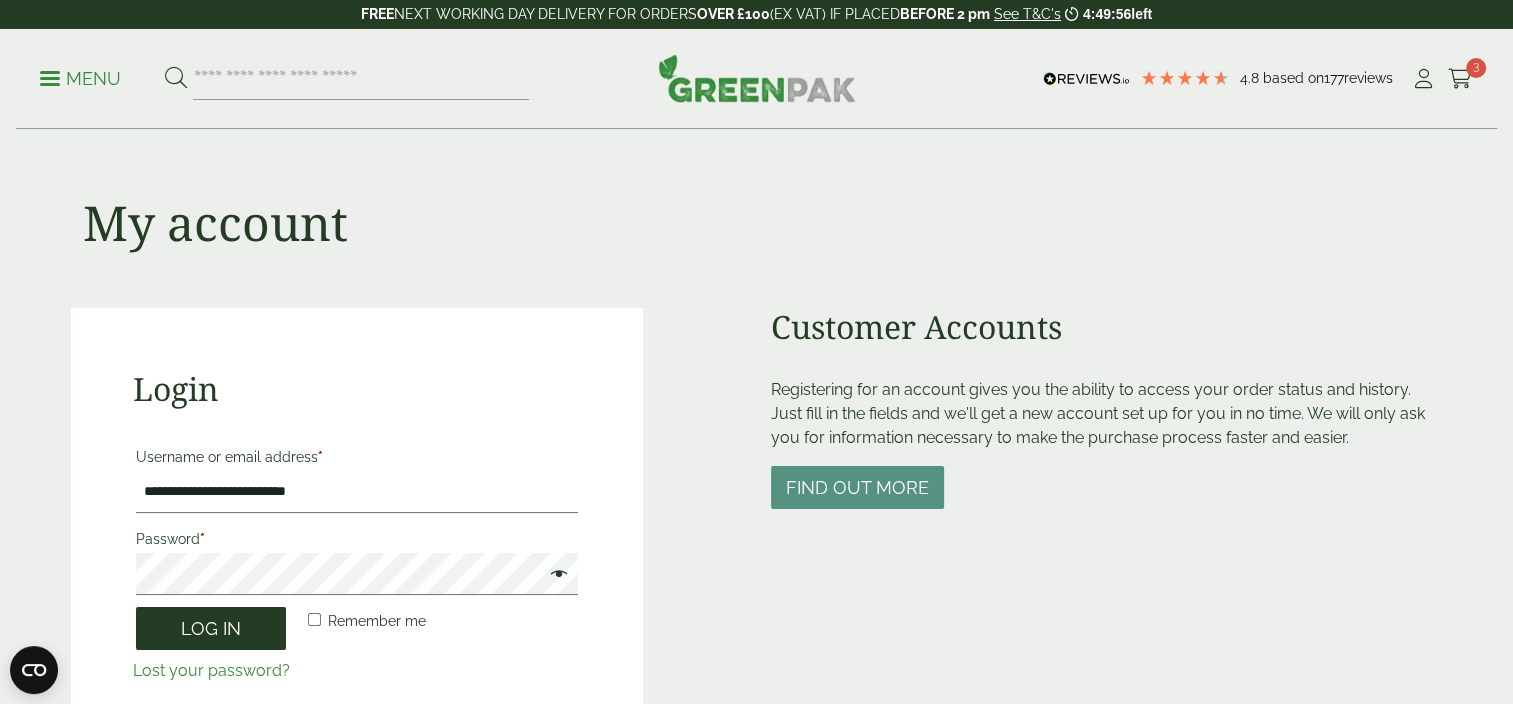 click on "Log in" at bounding box center (211, 628) 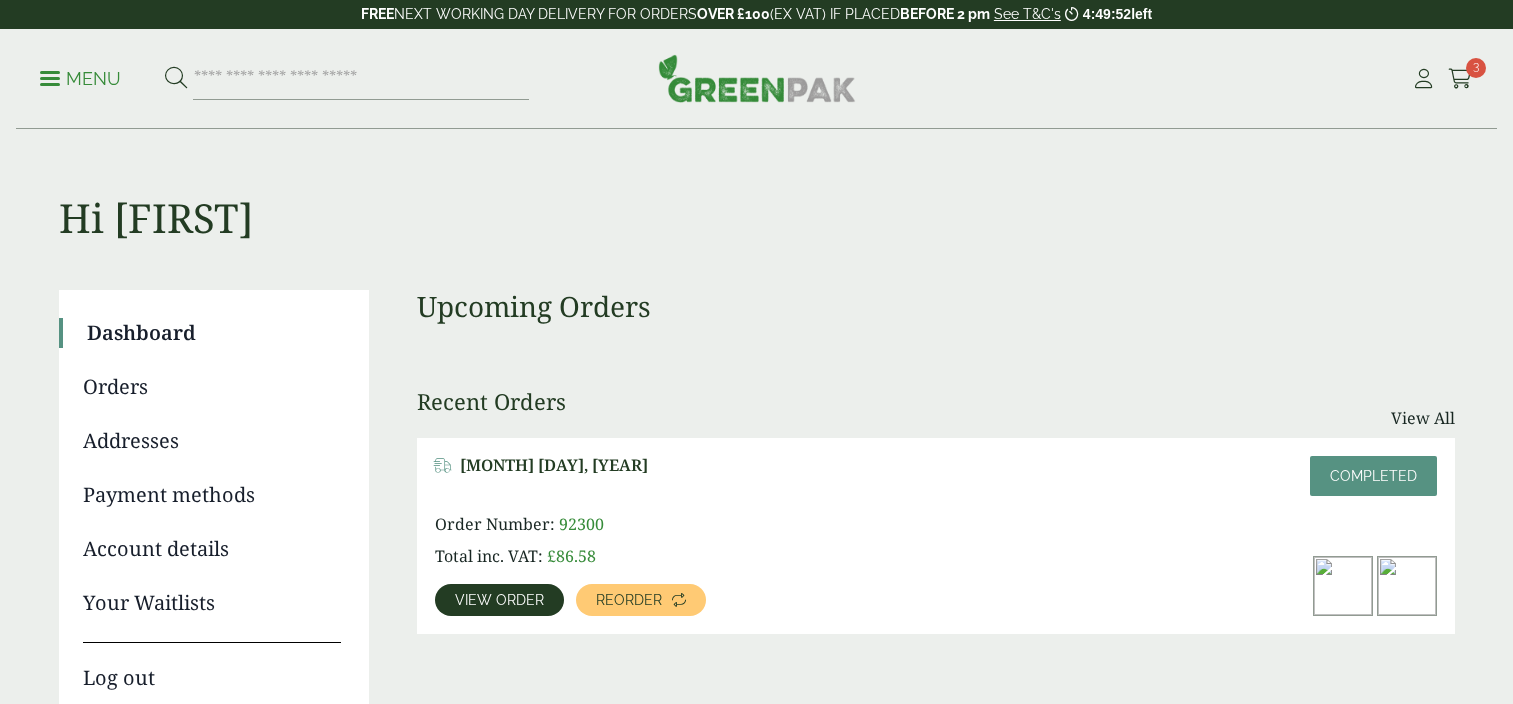 scroll, scrollTop: 0, scrollLeft: 0, axis: both 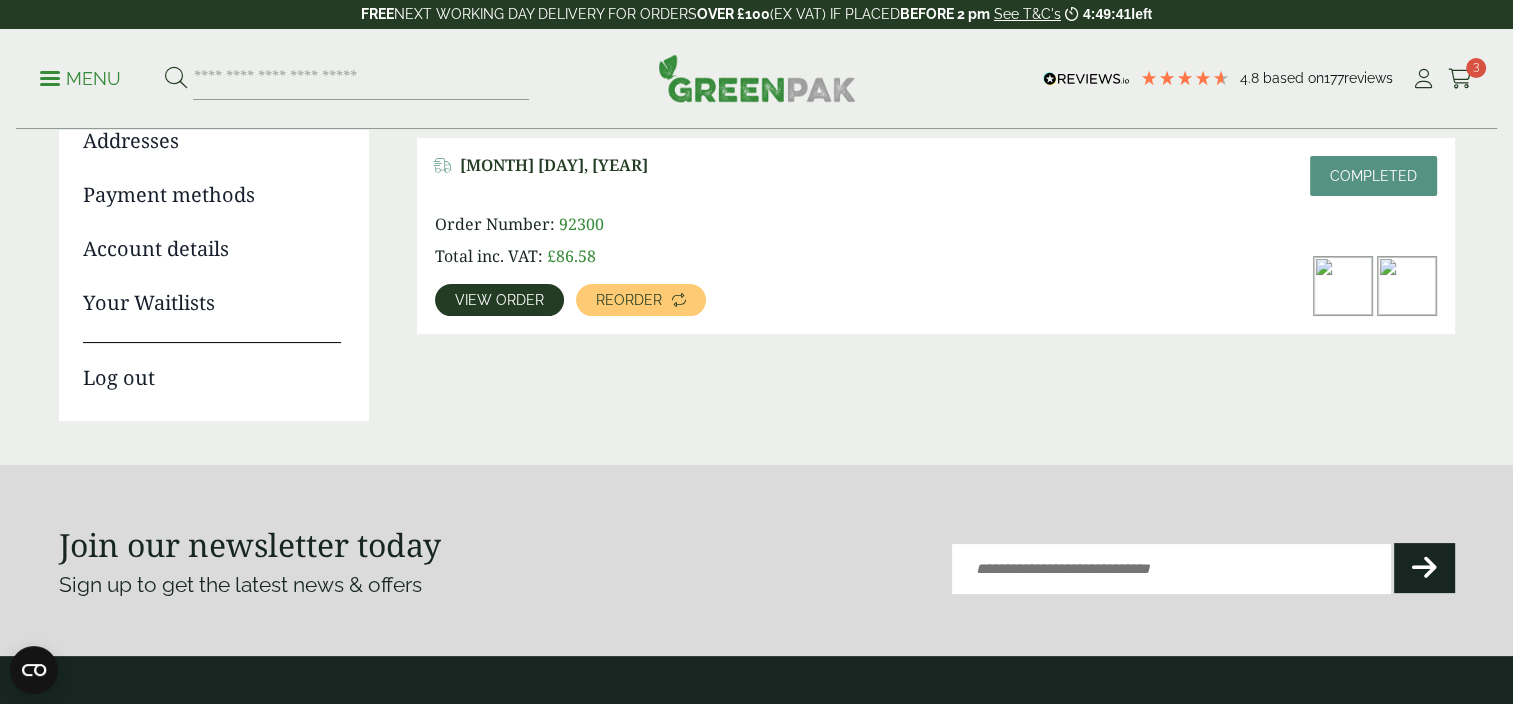 click on "View order" at bounding box center (499, 300) 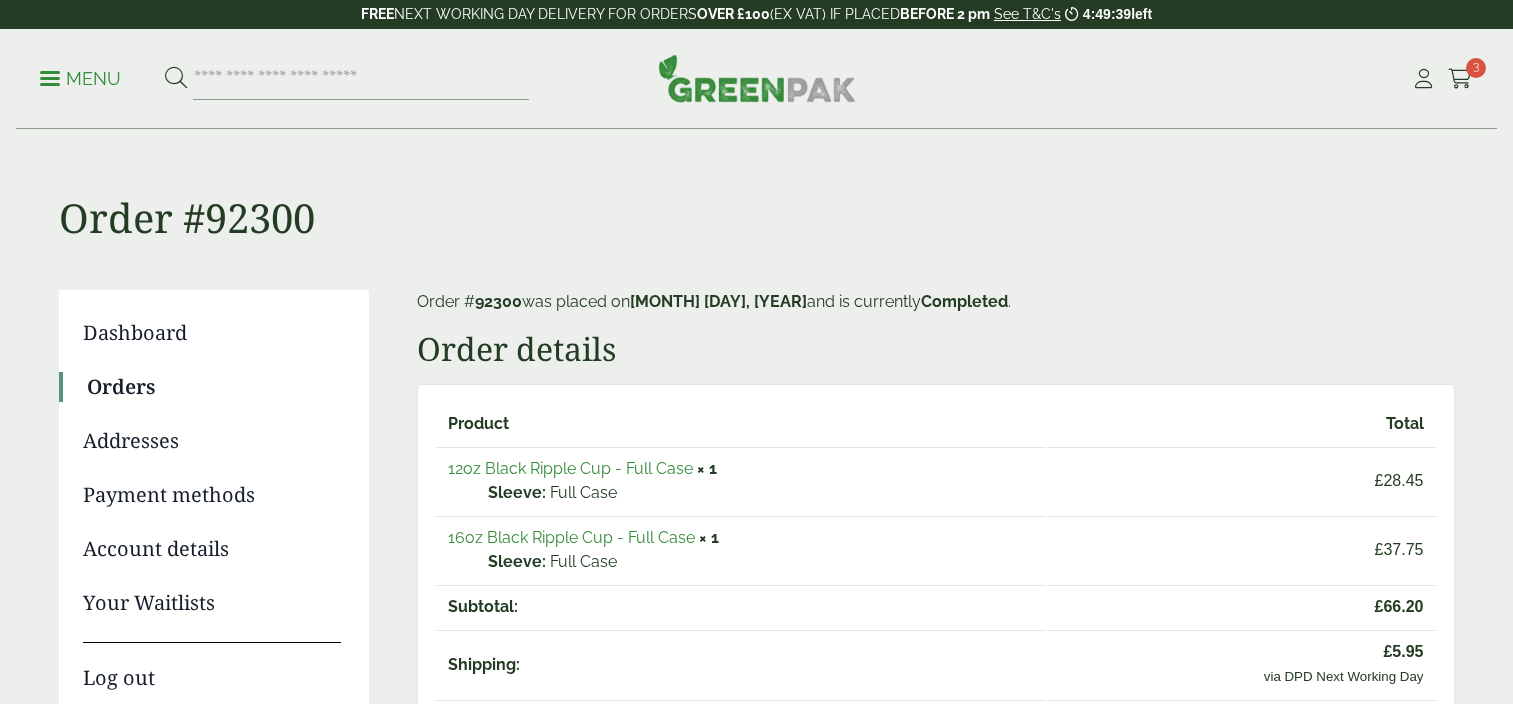 scroll, scrollTop: 0, scrollLeft: 0, axis: both 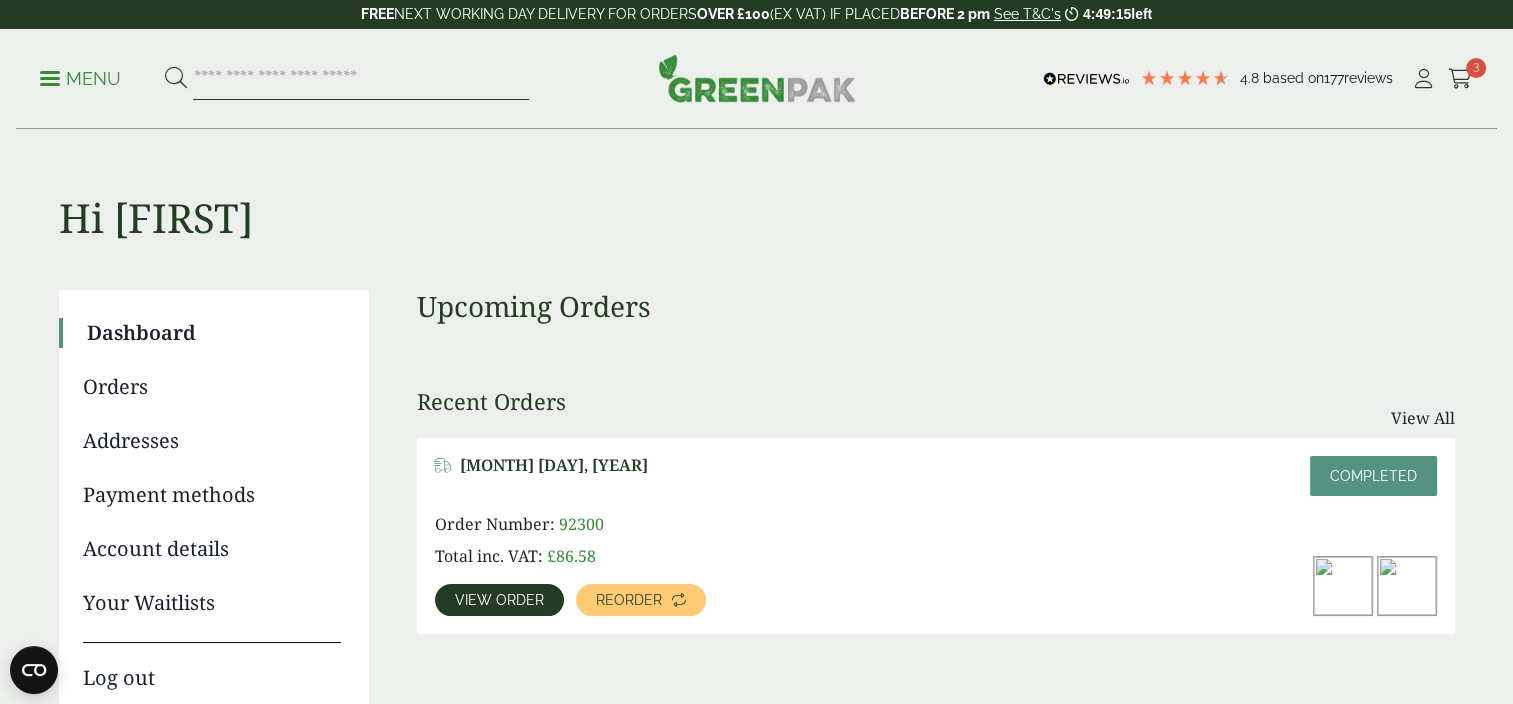 click at bounding box center [361, 79] 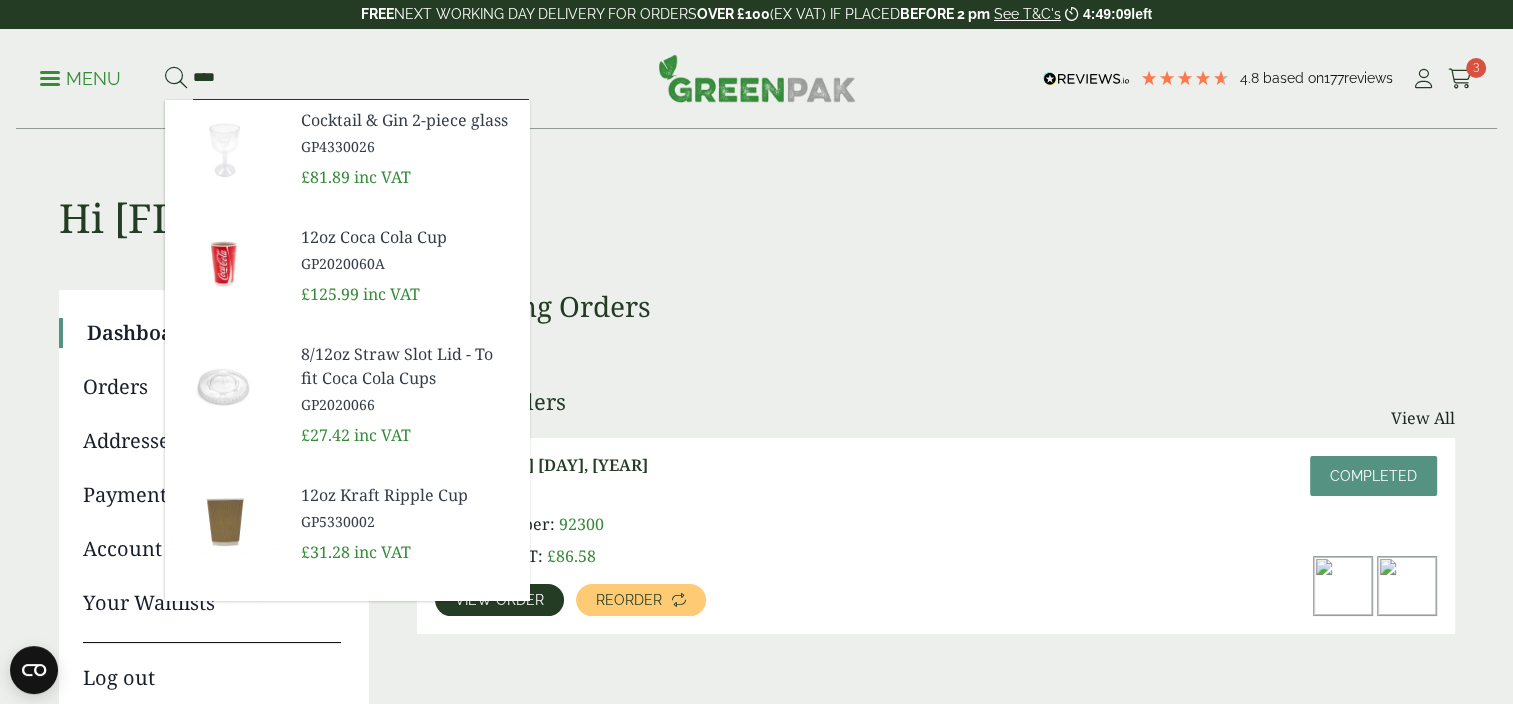 type on "****" 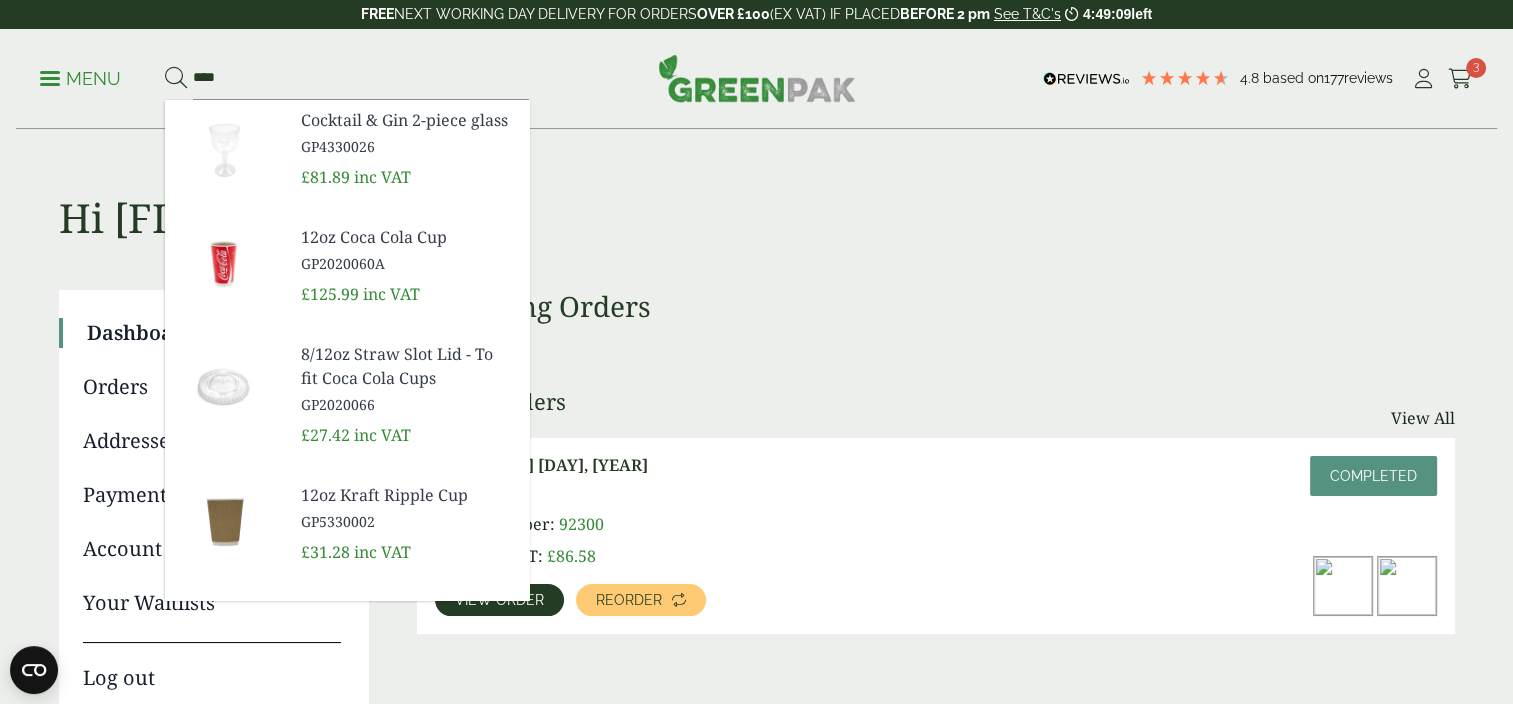 click on "12oz Kraft Ripple Cup
GP5330002" at bounding box center [407, 507] 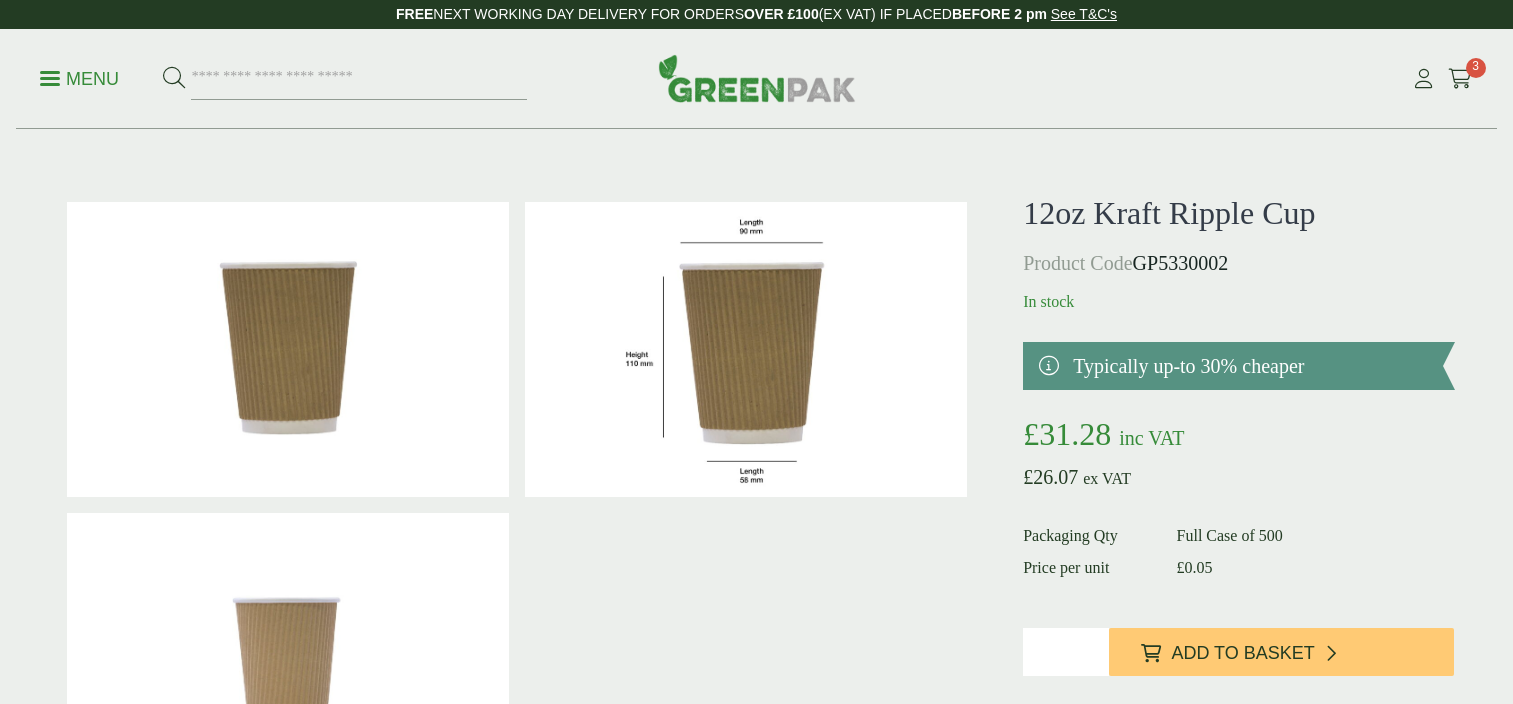 scroll, scrollTop: 0, scrollLeft: 0, axis: both 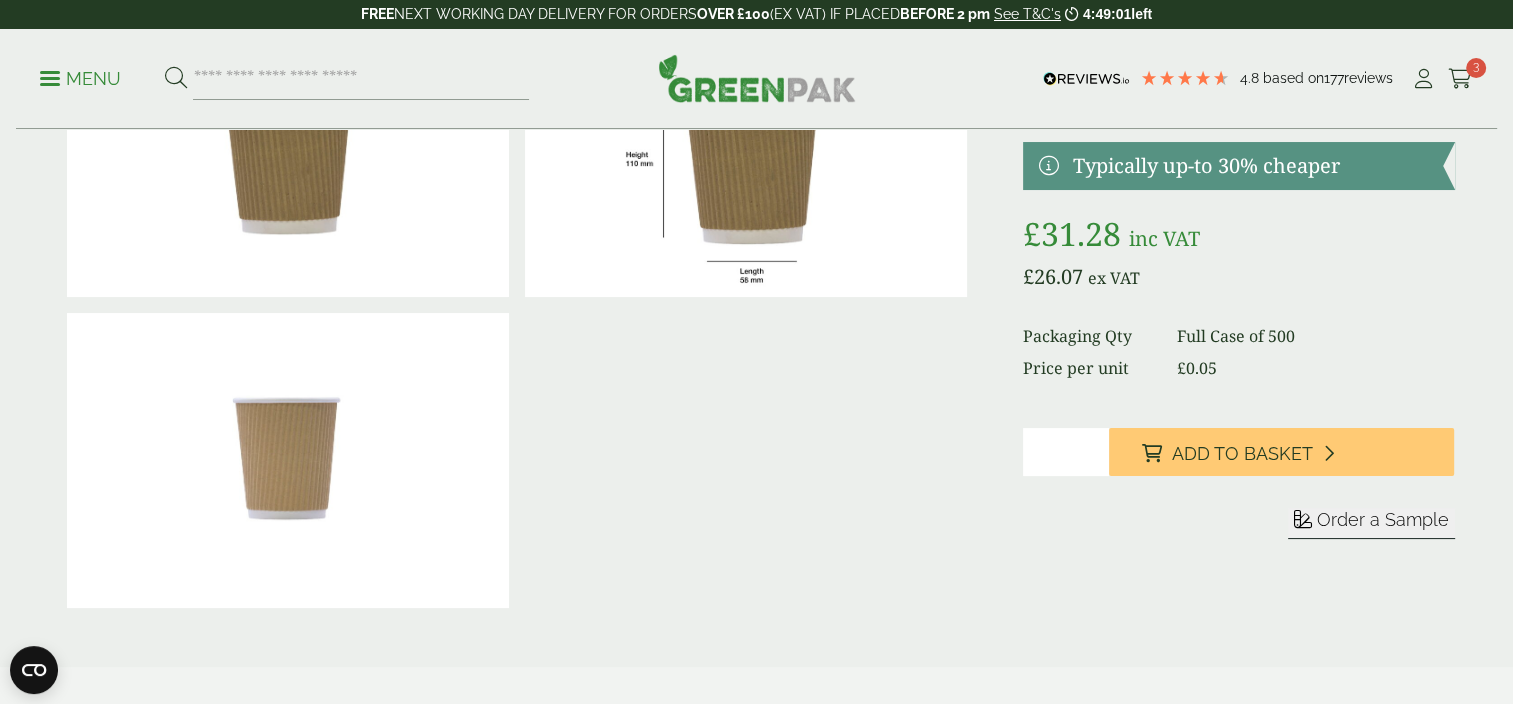 type on "*" 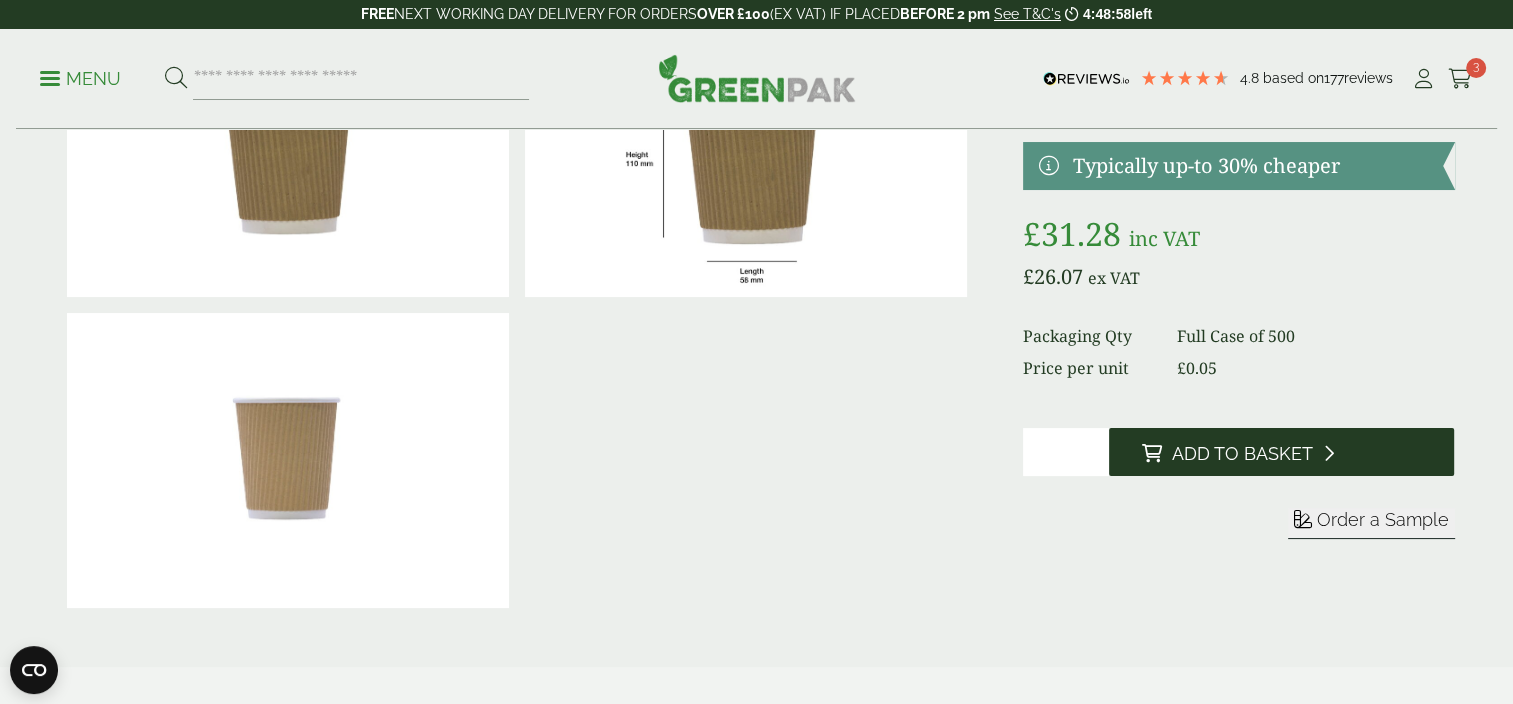 click on "Add to Basket" at bounding box center (1241, 454) 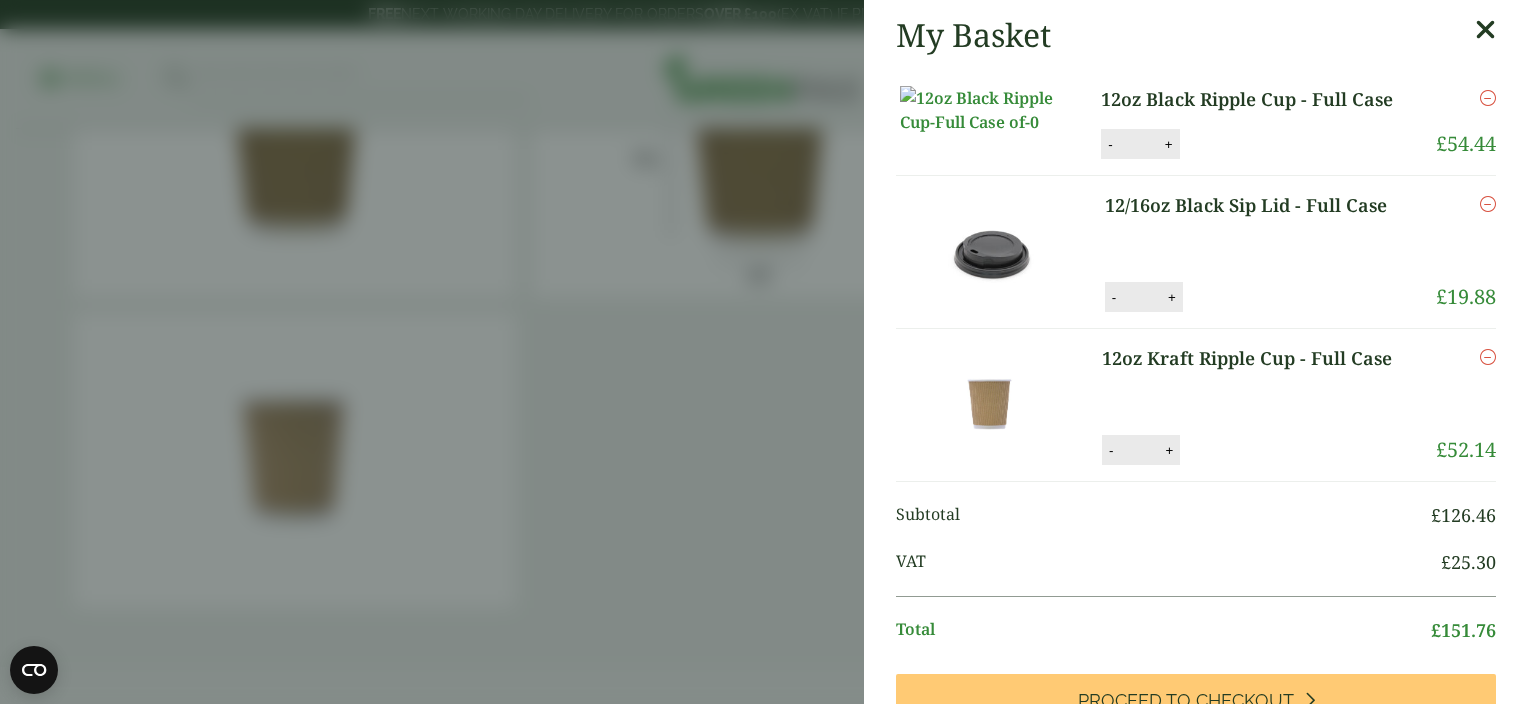 click at bounding box center [1485, 30] 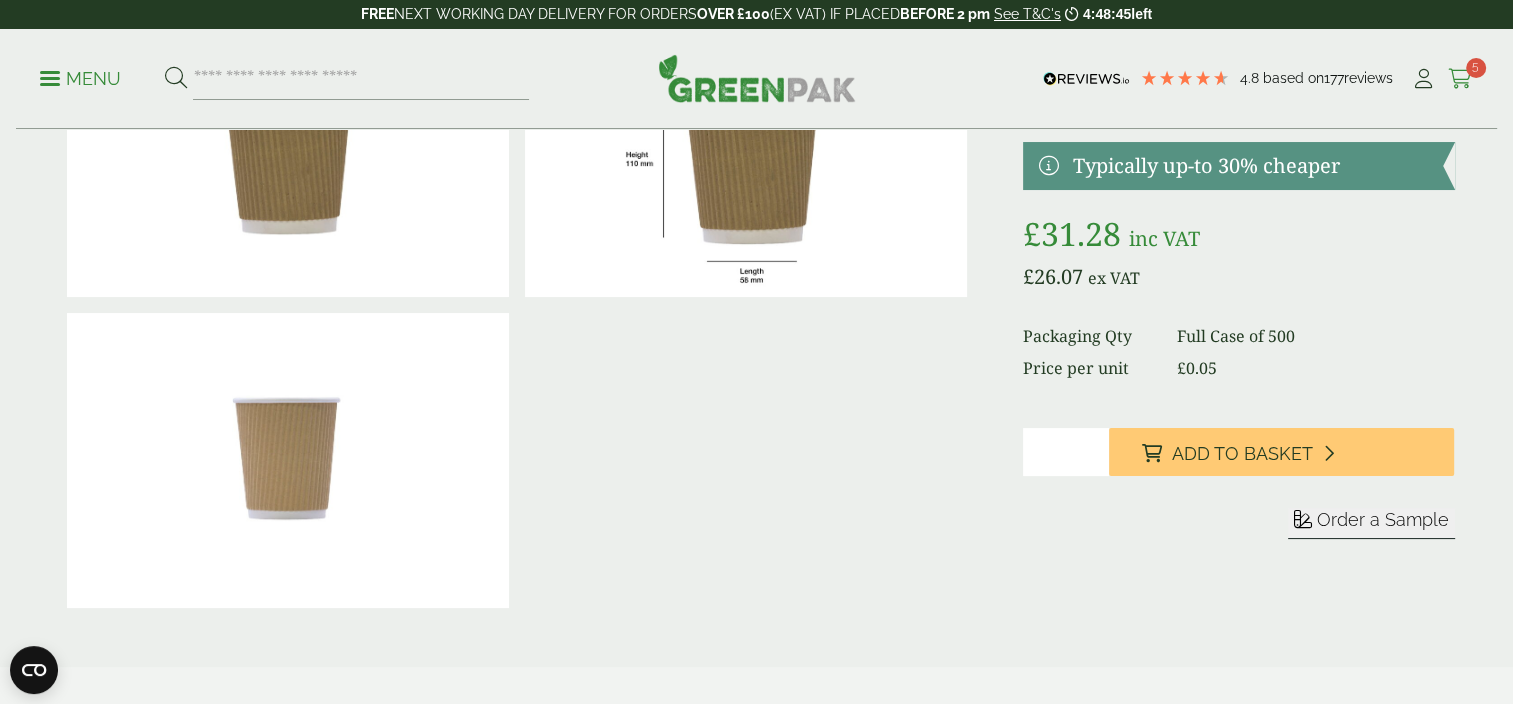 click on "5" at bounding box center (1476, 68) 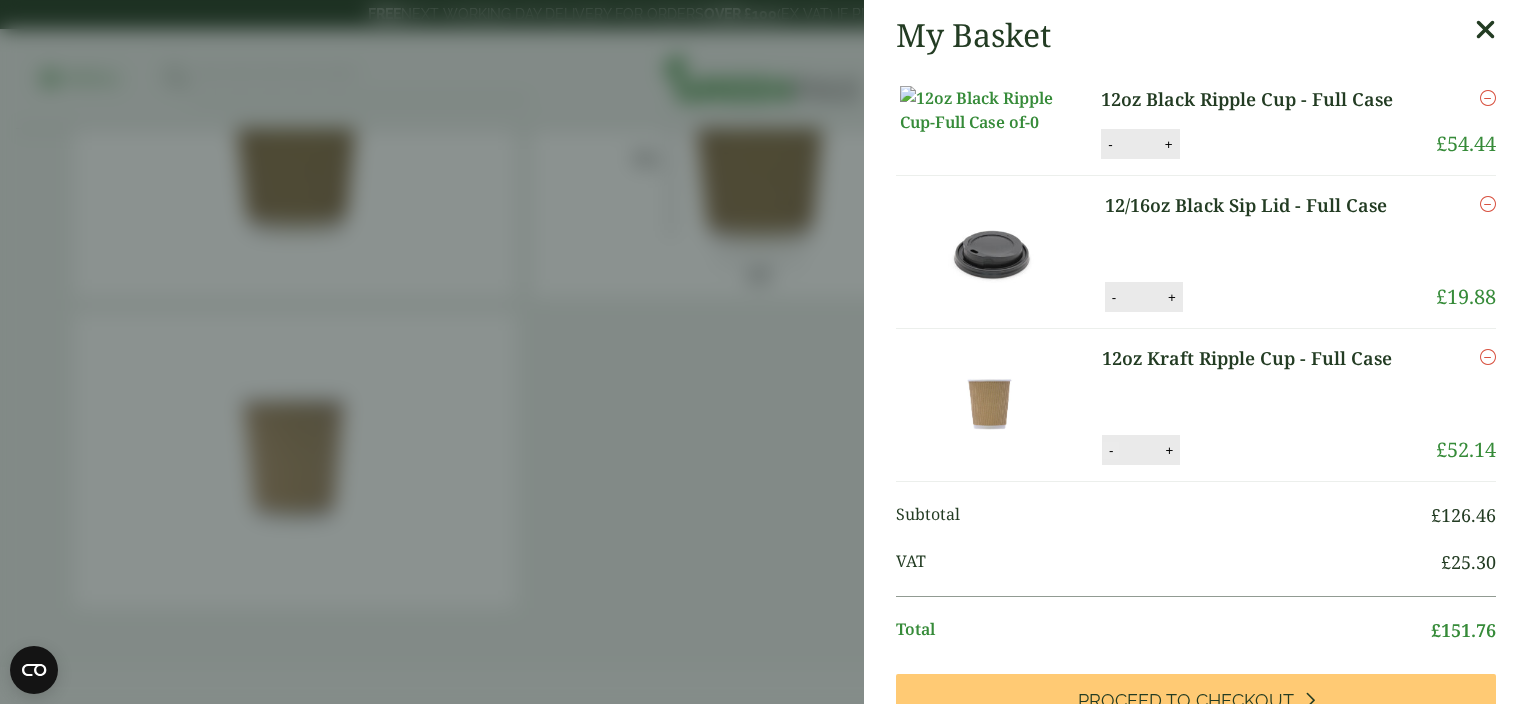 click on "-" at bounding box center (1111, 450) 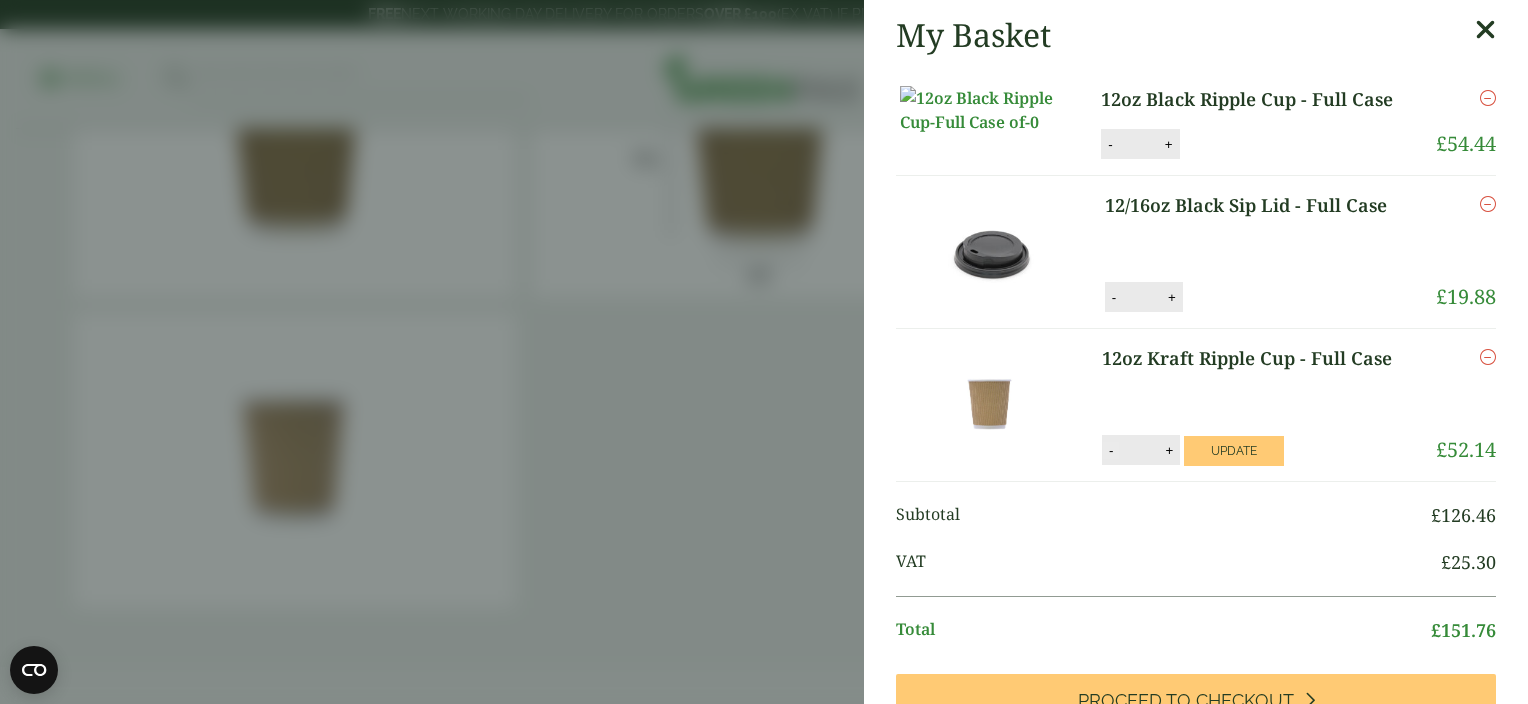 click on "-" at bounding box center (1111, 450) 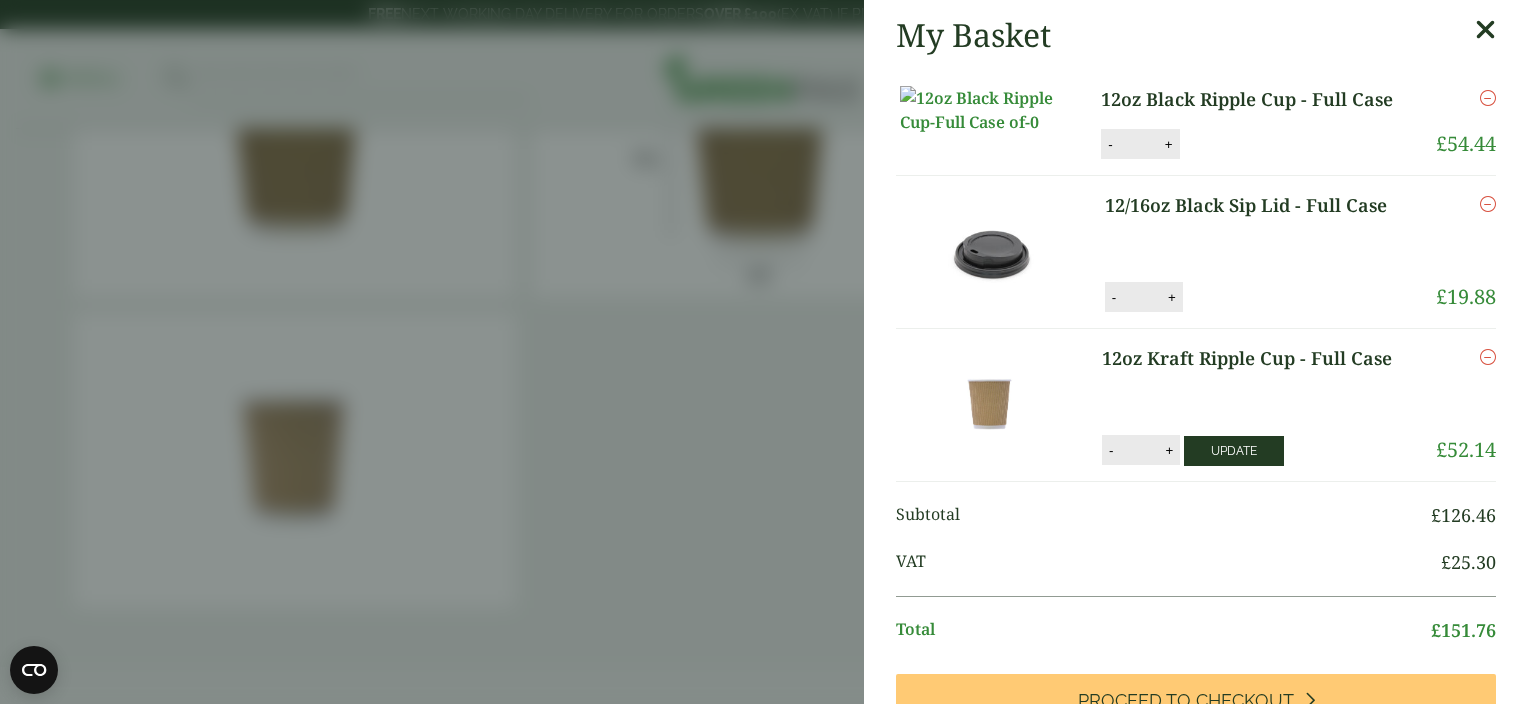 click on "Update" at bounding box center [1234, 451] 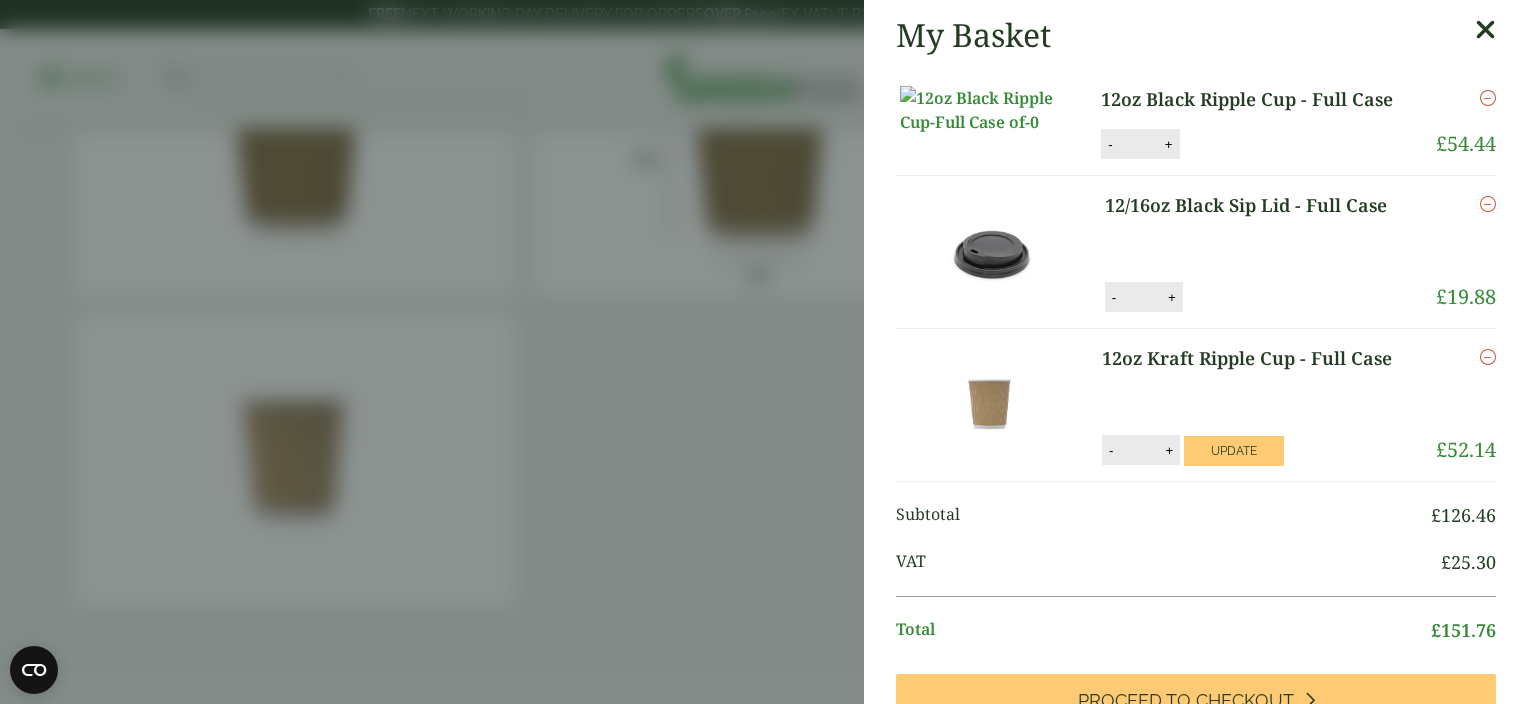 type on "*" 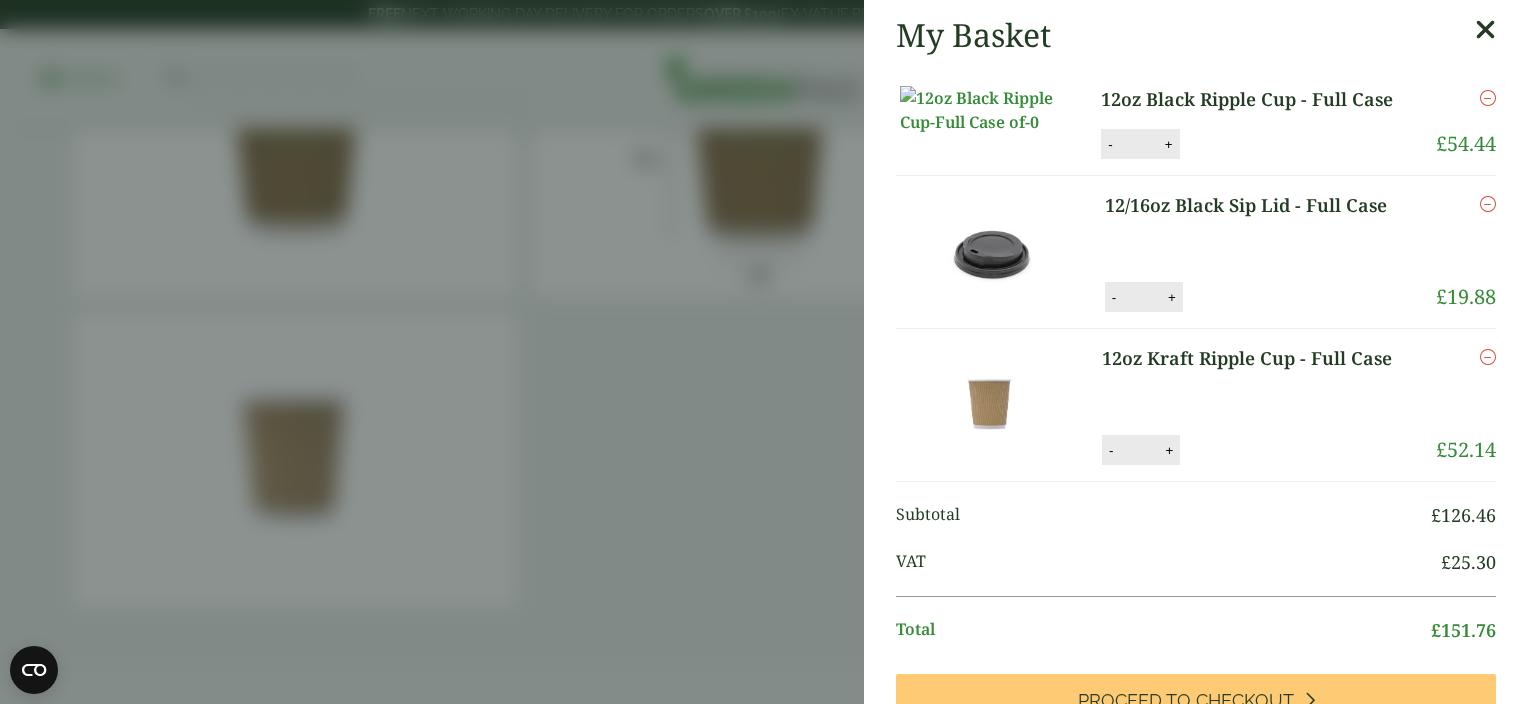 click at bounding box center (1488, 357) 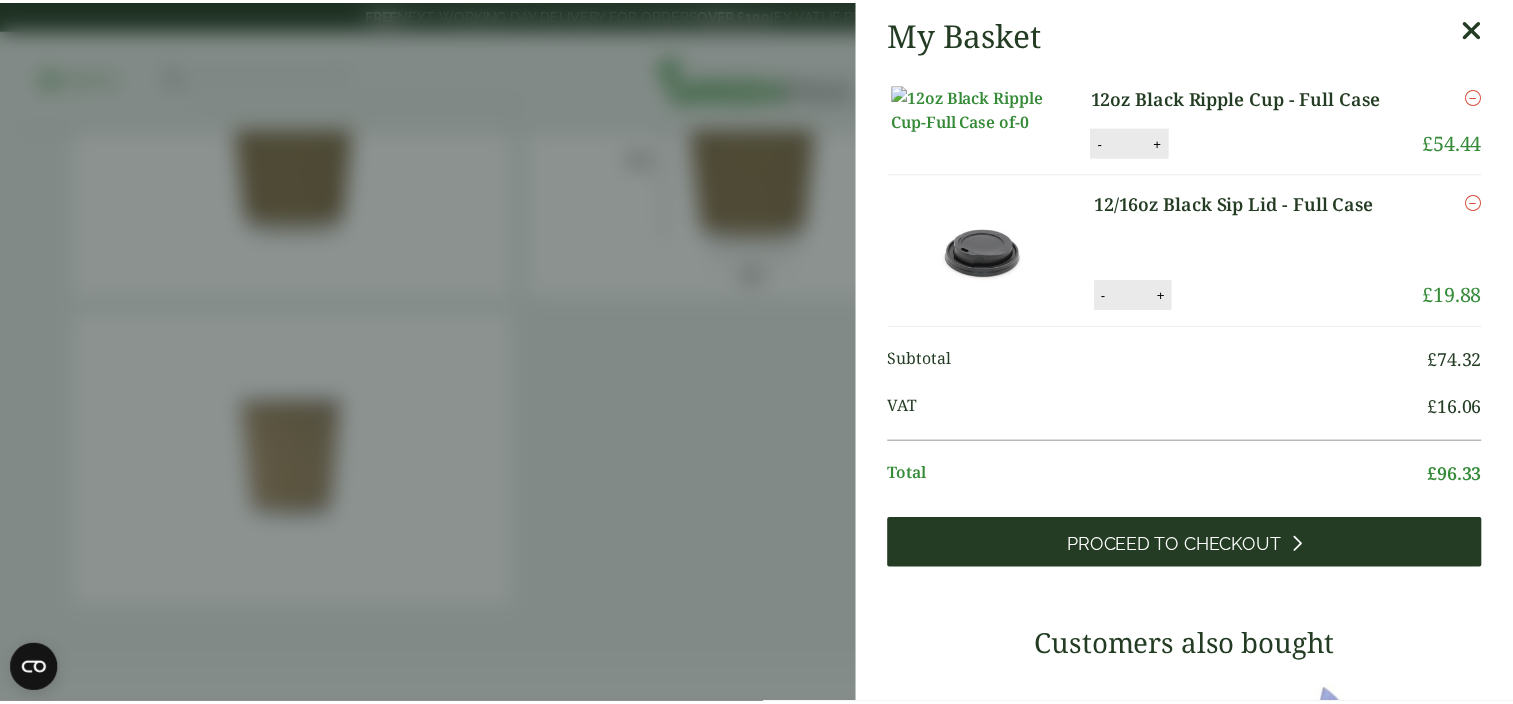 scroll, scrollTop: 0, scrollLeft: 0, axis: both 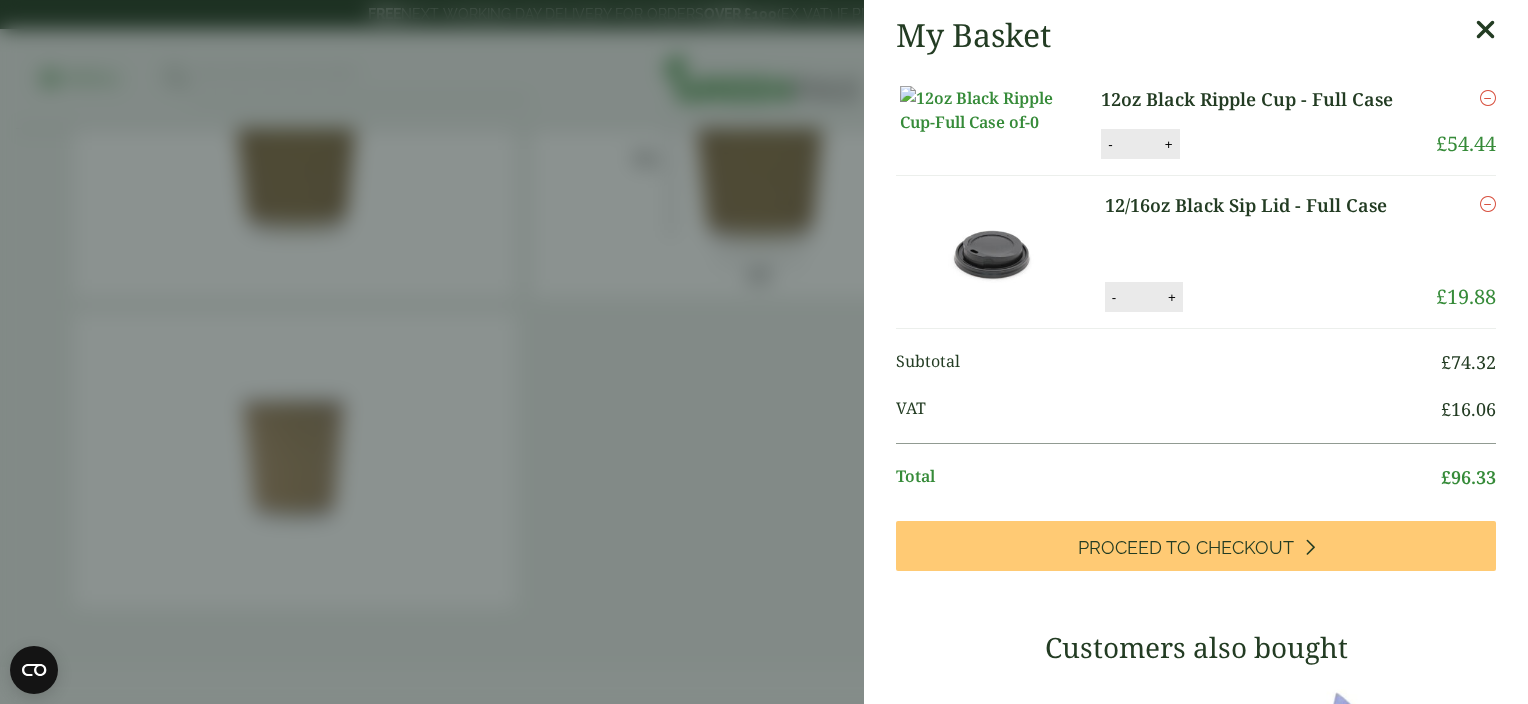 click at bounding box center (1485, 30) 